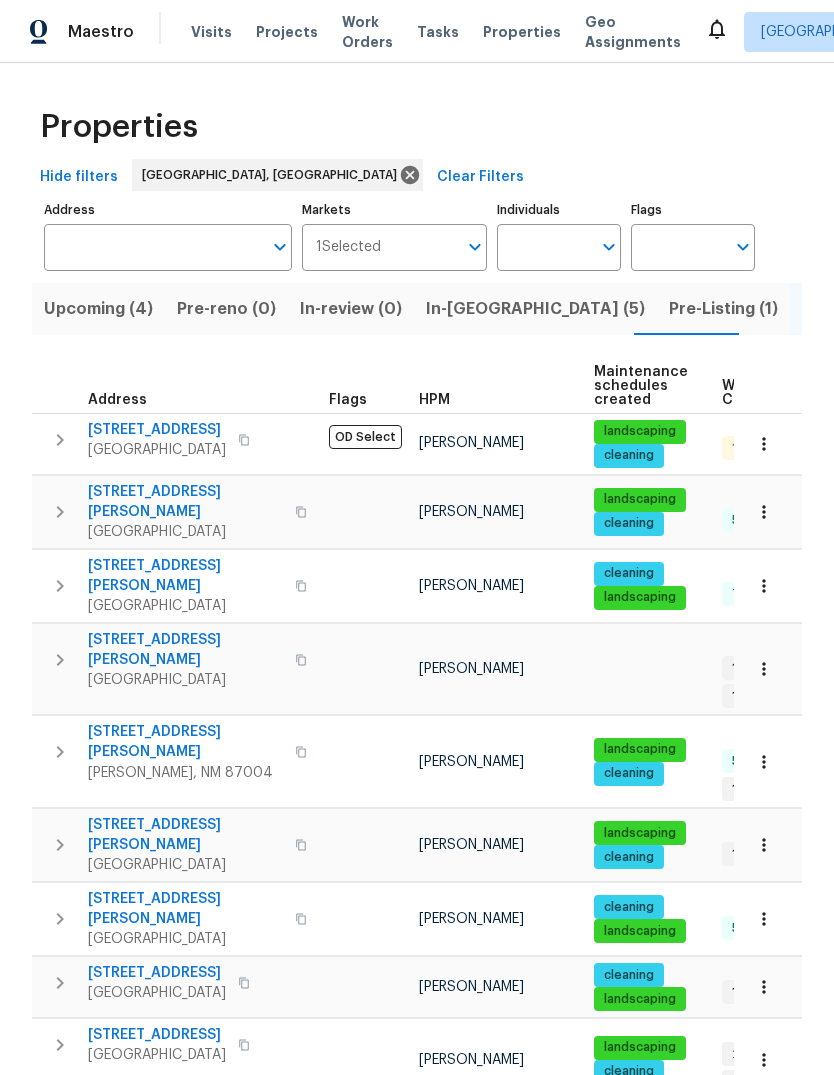 scroll, scrollTop: 0, scrollLeft: 0, axis: both 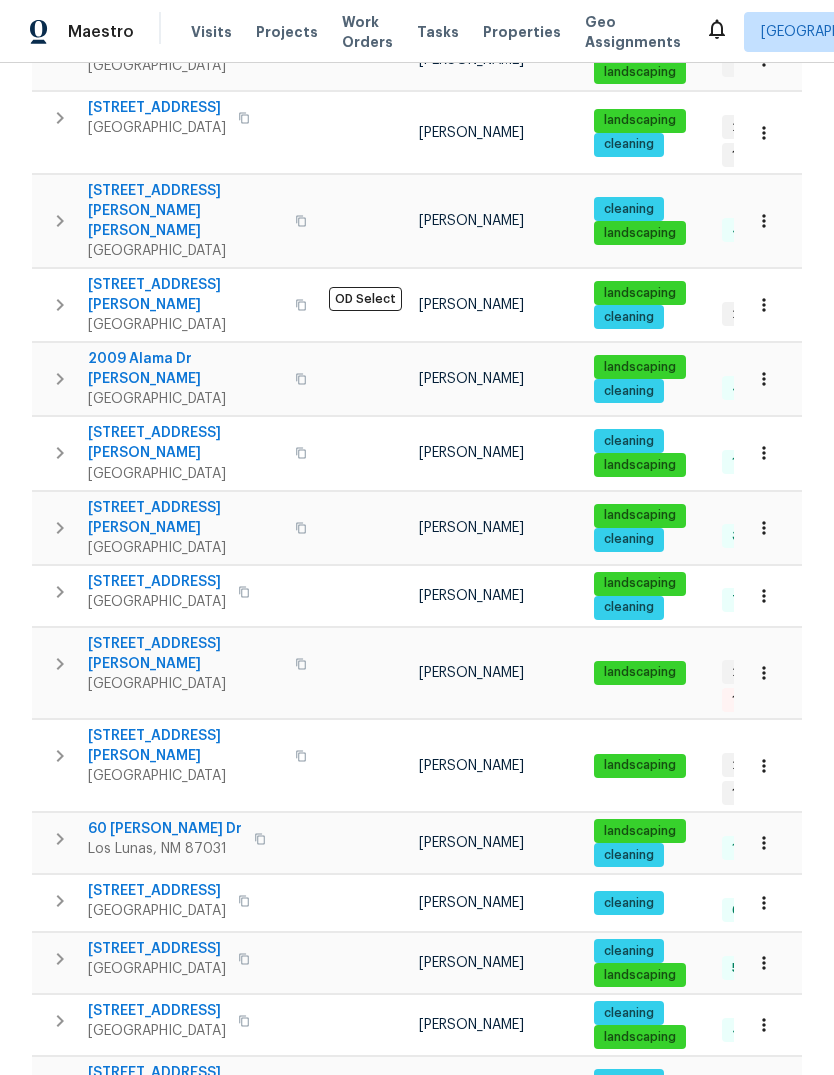 click on "Properties" at bounding box center (522, 32) 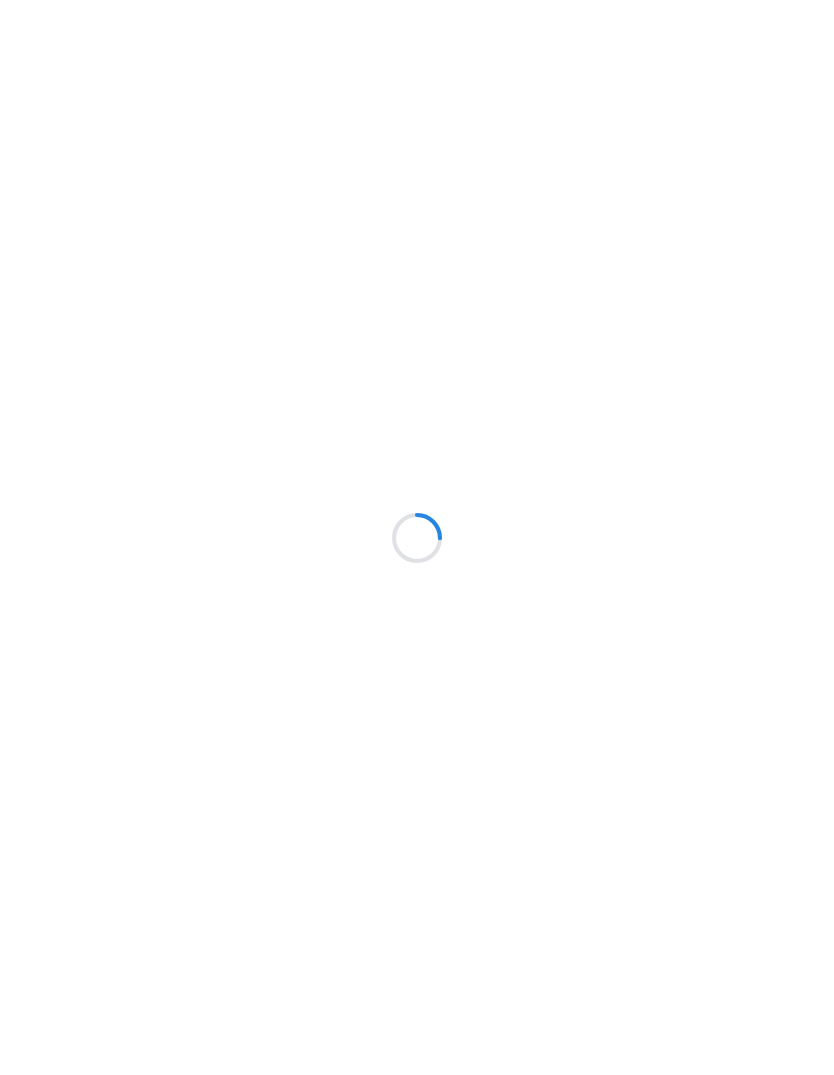 scroll, scrollTop: 0, scrollLeft: 0, axis: both 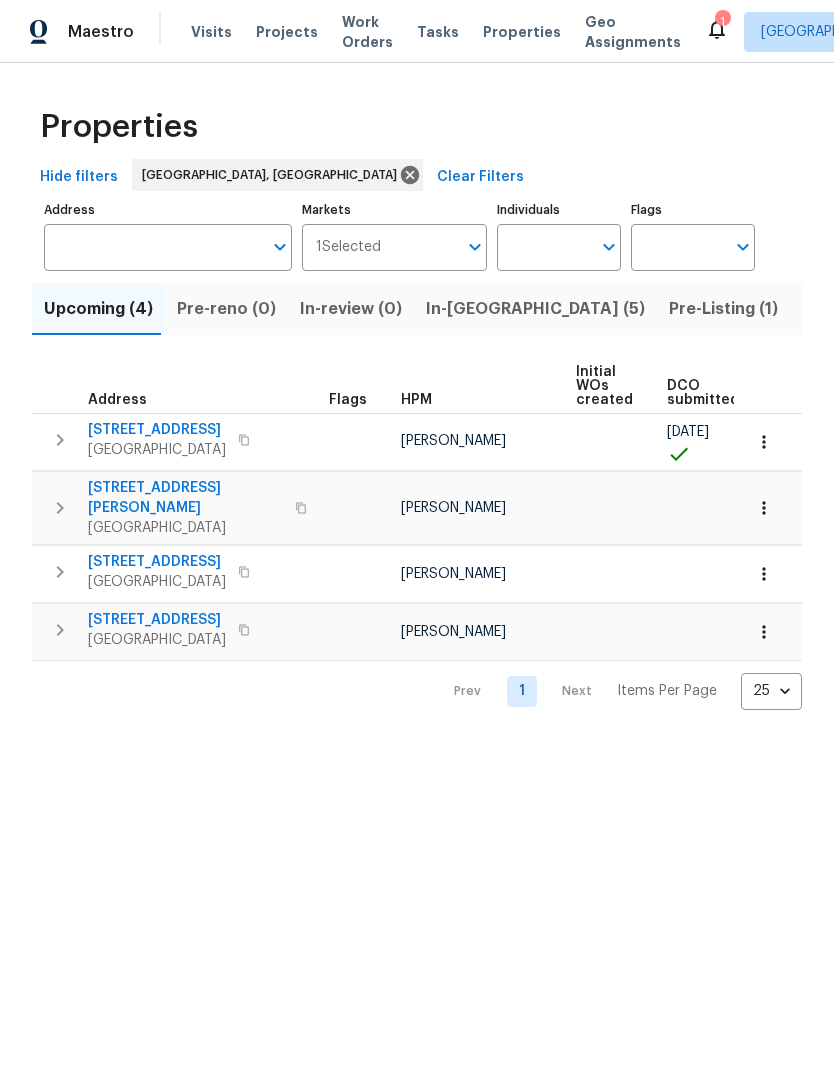 click on "In-[GEOGRAPHIC_DATA] (5)" at bounding box center [535, 309] 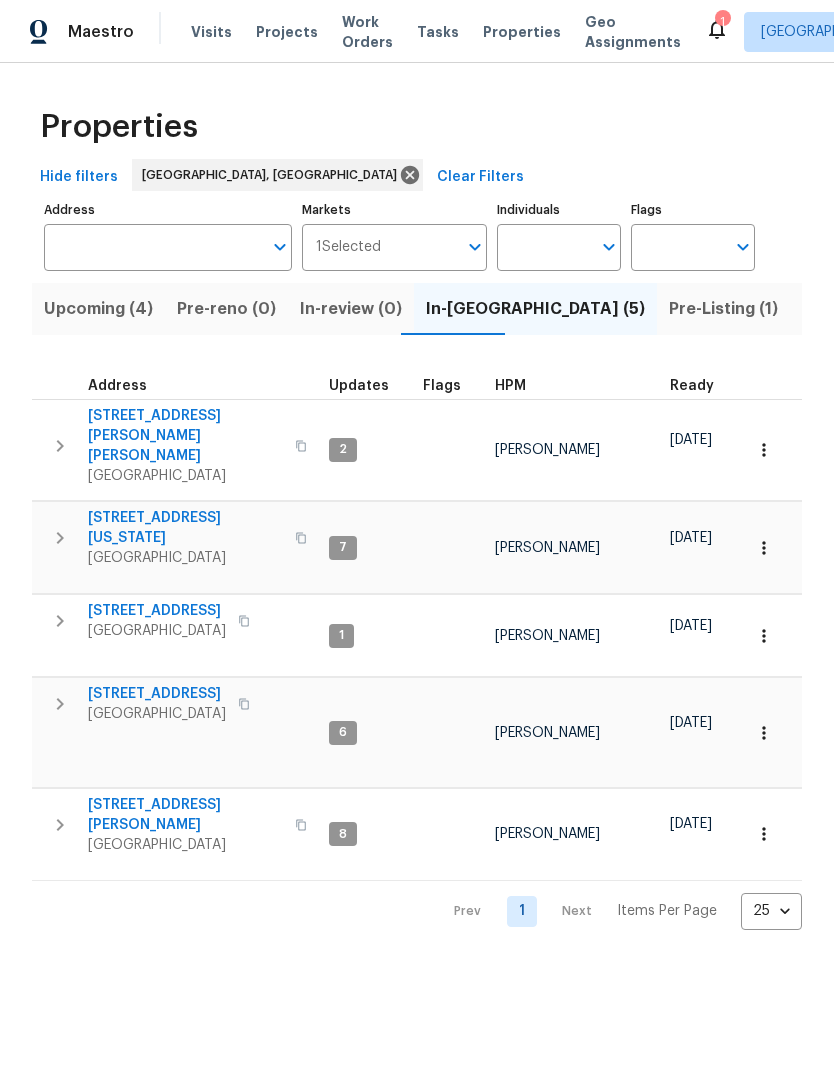 click on "513 Florida St SE Albuquerque, NM 87108" at bounding box center (176, 538) 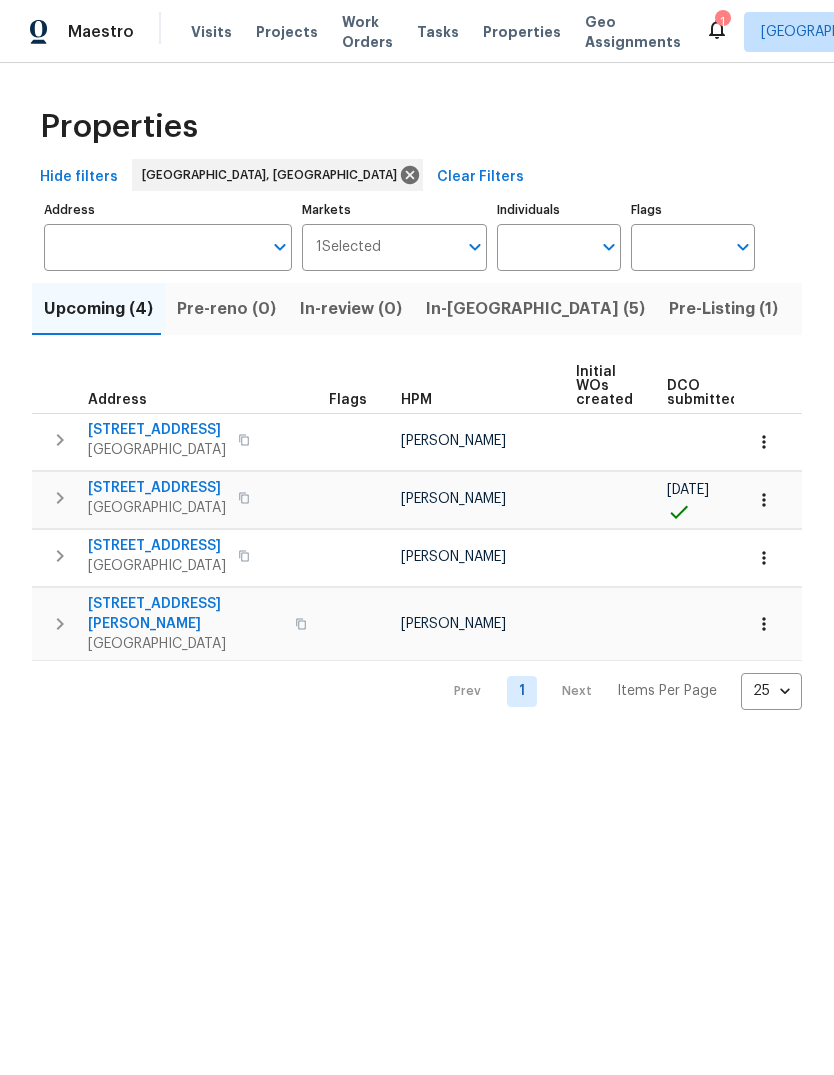 click on "Maestro Visits Projects Work Orders Tasks Properties Geo Assignments 1 Albuquerque, NM Mark Cardenas" at bounding box center [417, 31] 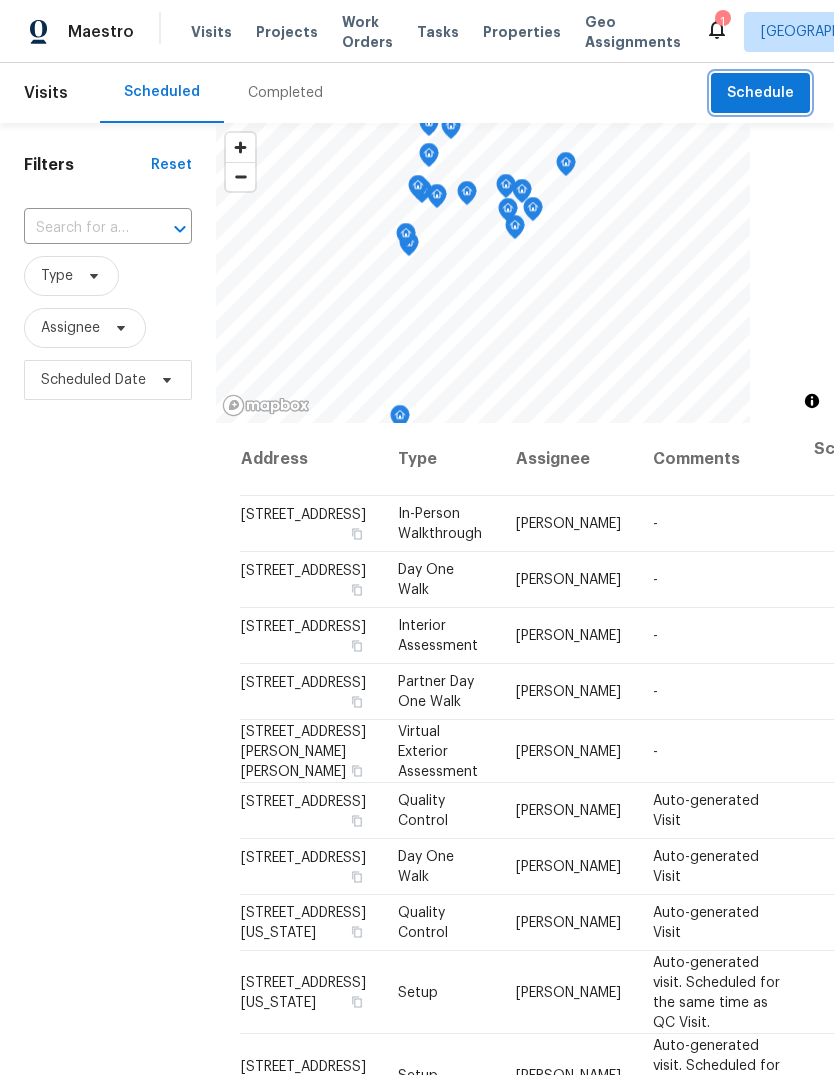 click on "Schedule" at bounding box center [760, 93] 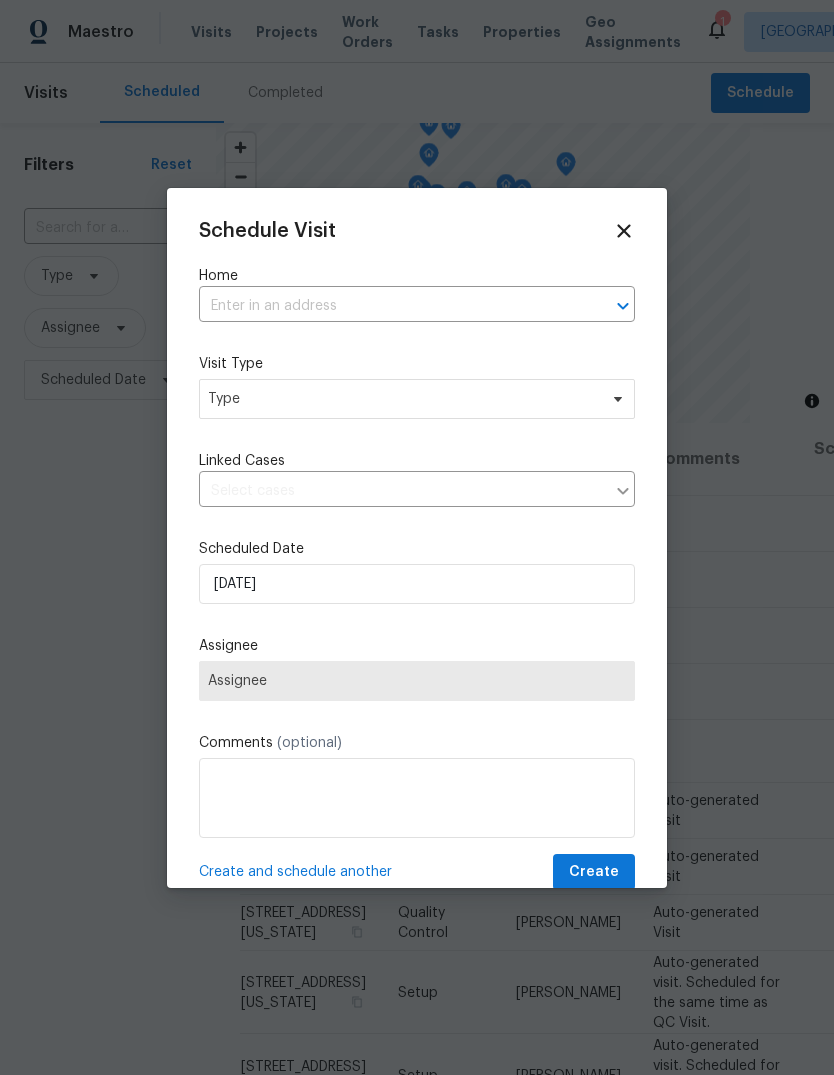 click at bounding box center [389, 306] 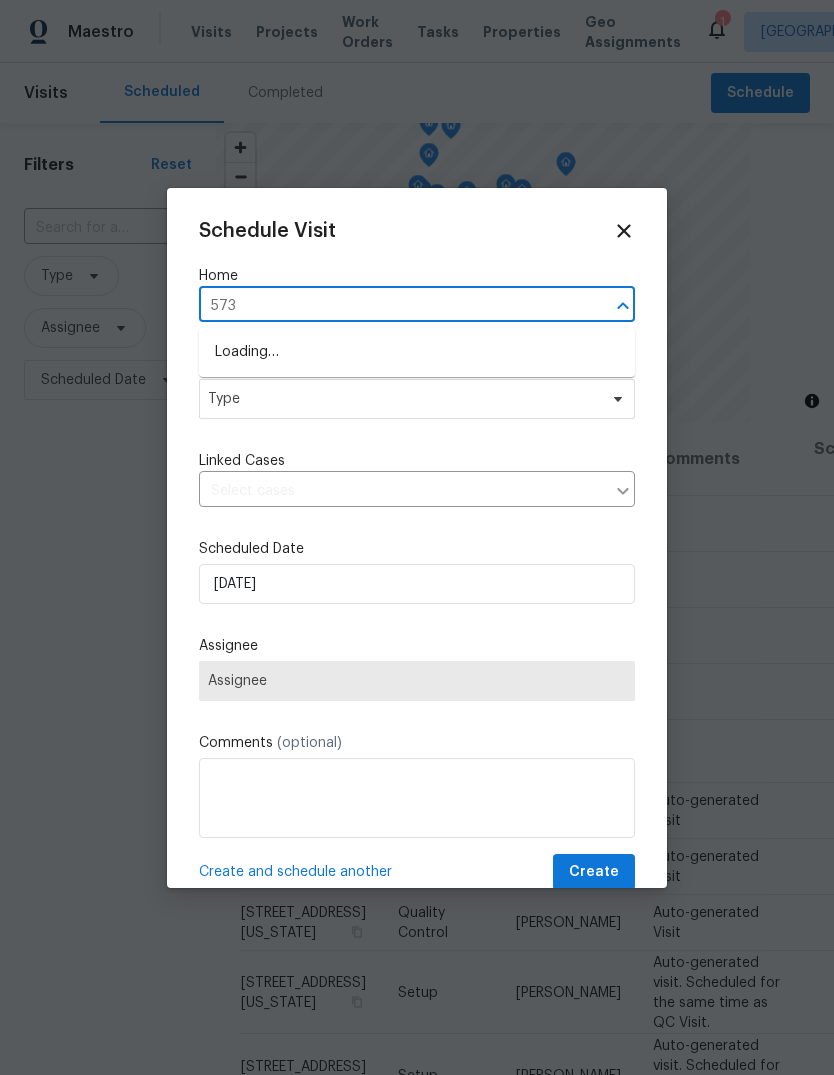 type on "5736" 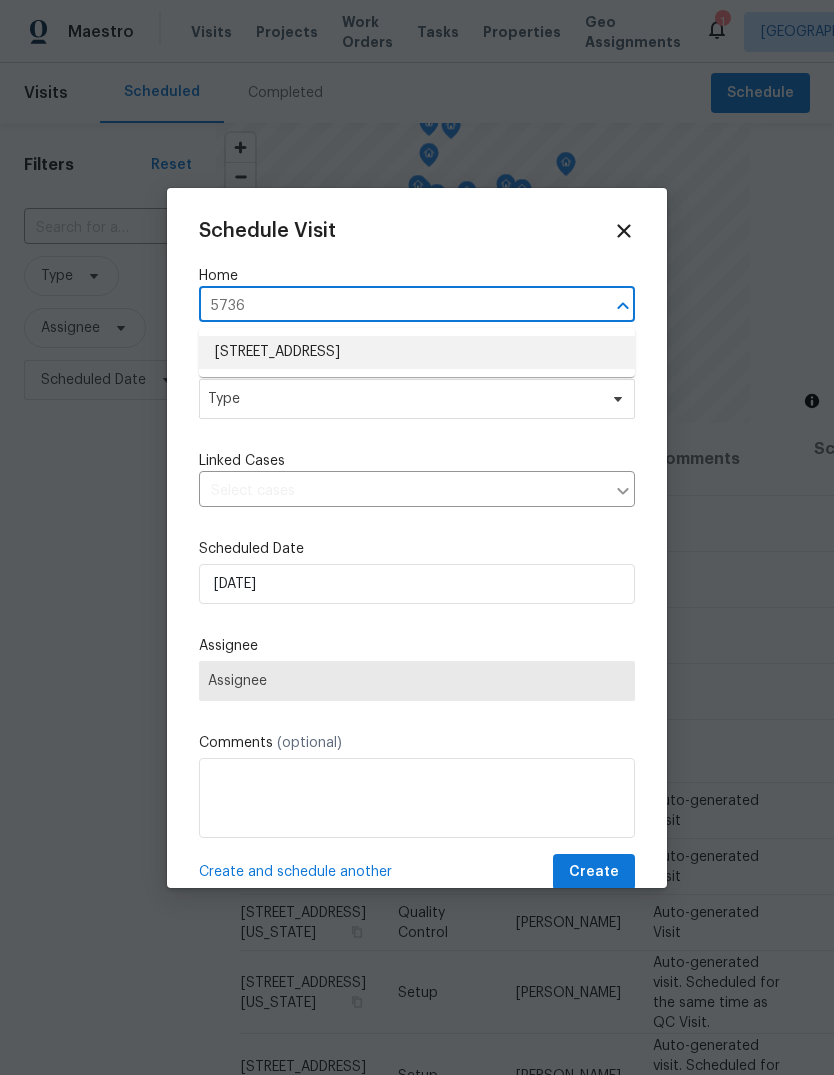 click on "5736 Irving Blvd NW, Albuquerque, NM 87114" at bounding box center (417, 352) 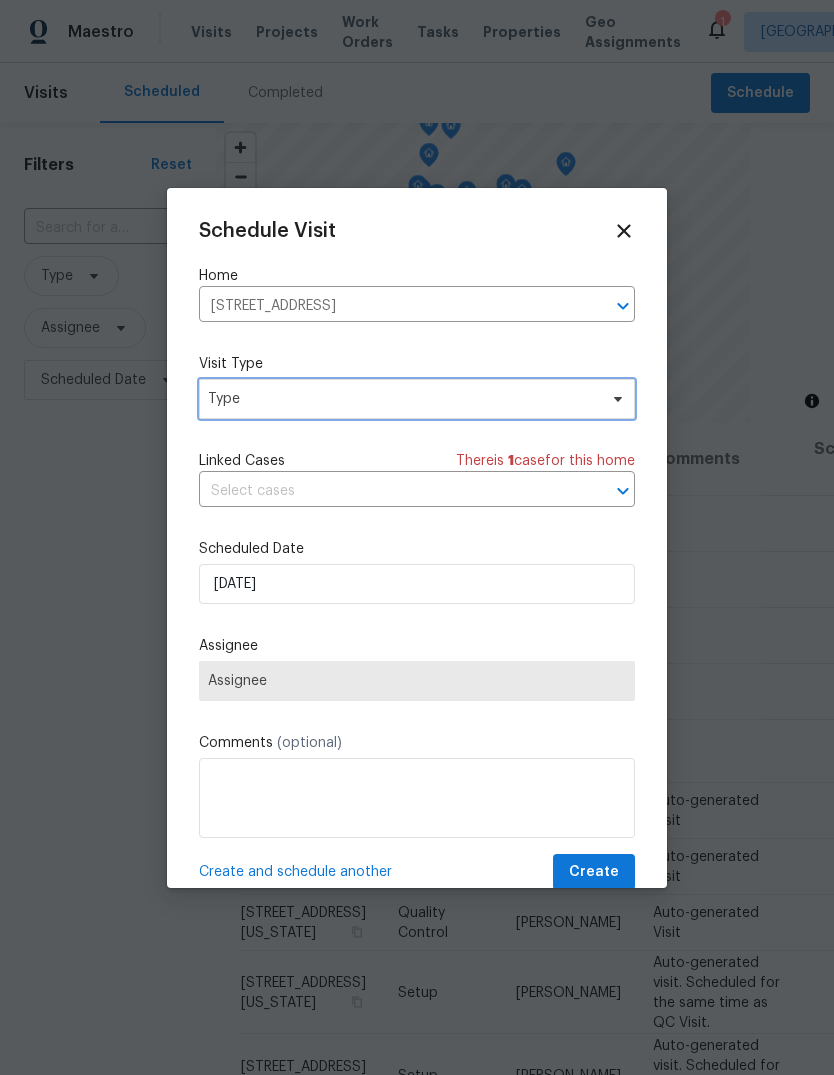 click on "Type" at bounding box center [402, 399] 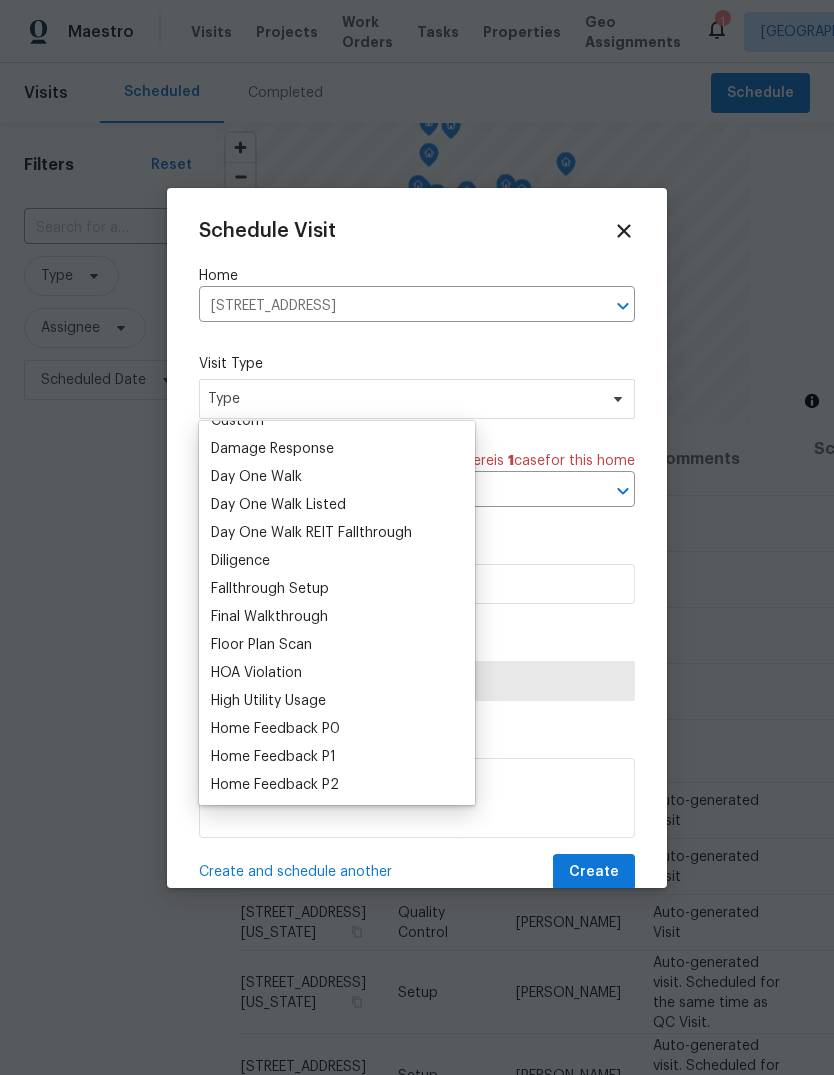 scroll, scrollTop: 349, scrollLeft: 0, axis: vertical 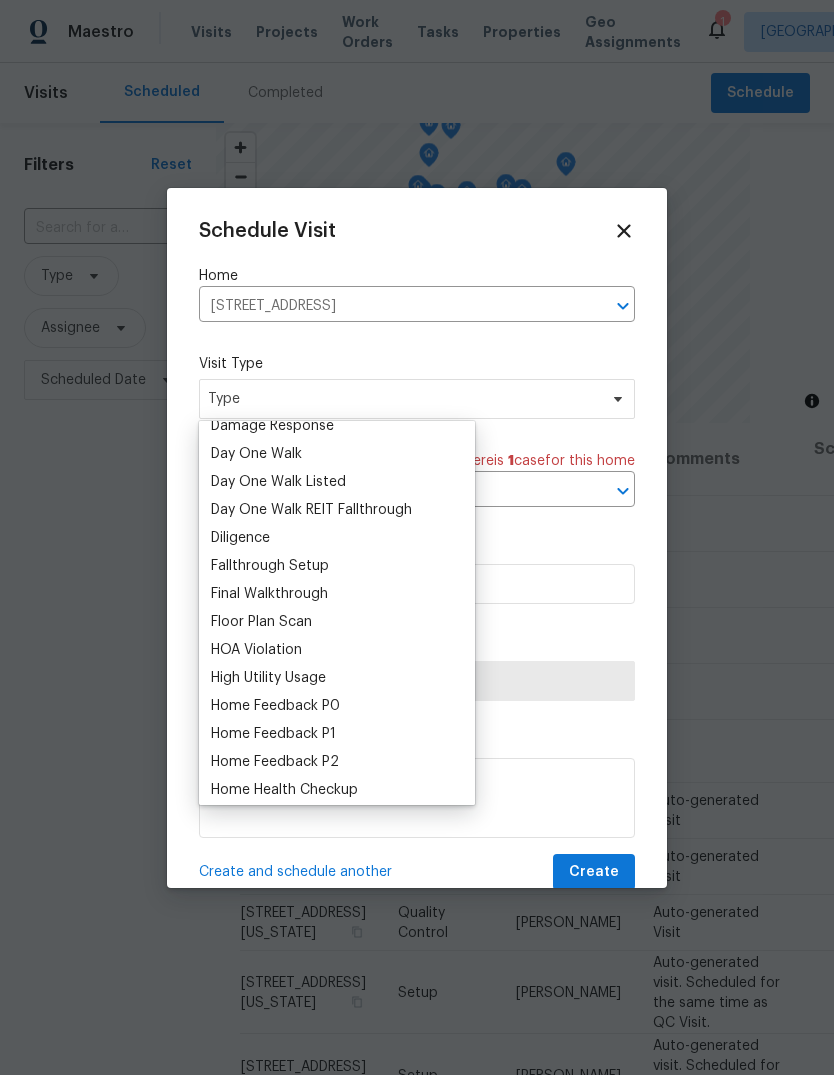 click on "Floor Plan Scan" at bounding box center [261, 622] 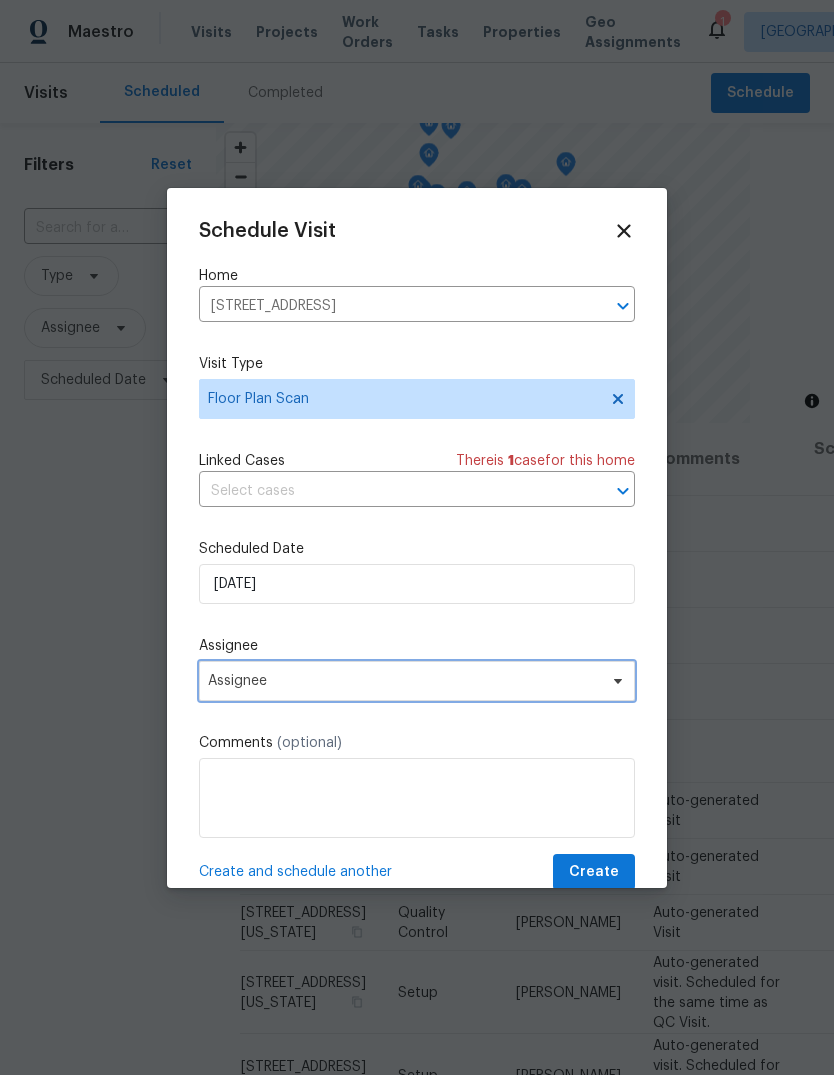 click on "Assignee" at bounding box center [417, 681] 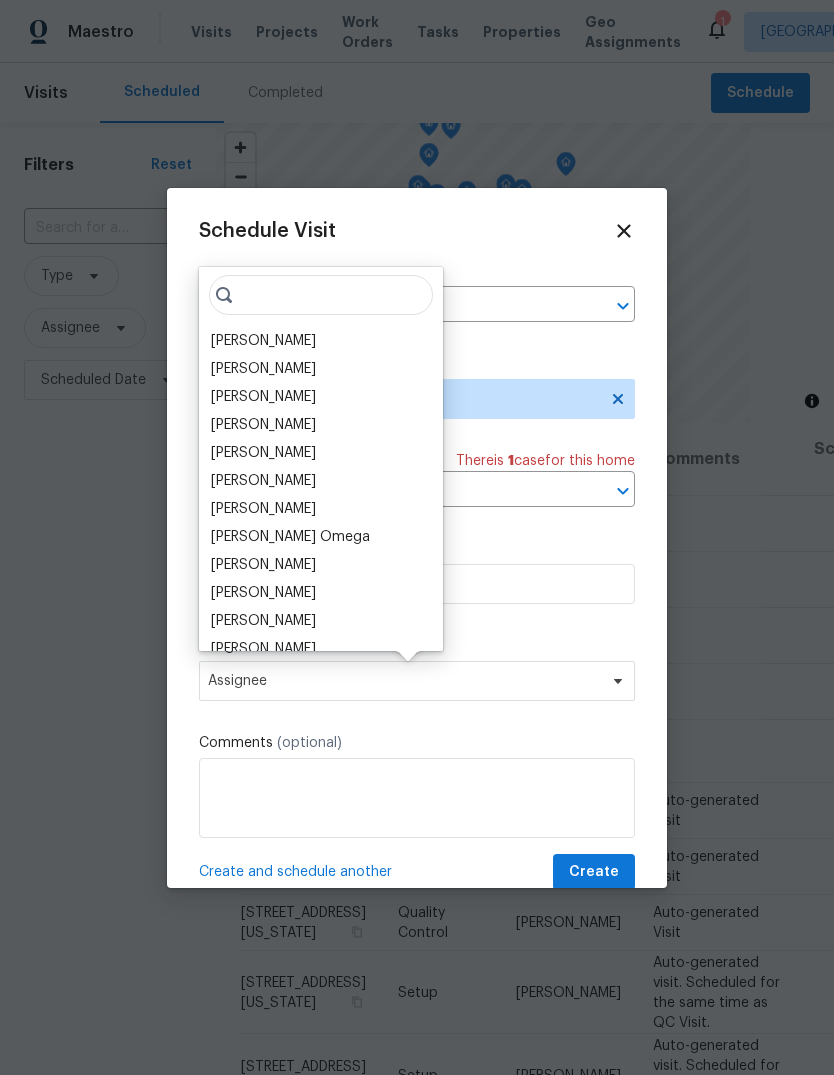 click on "[PERSON_NAME]" at bounding box center [263, 341] 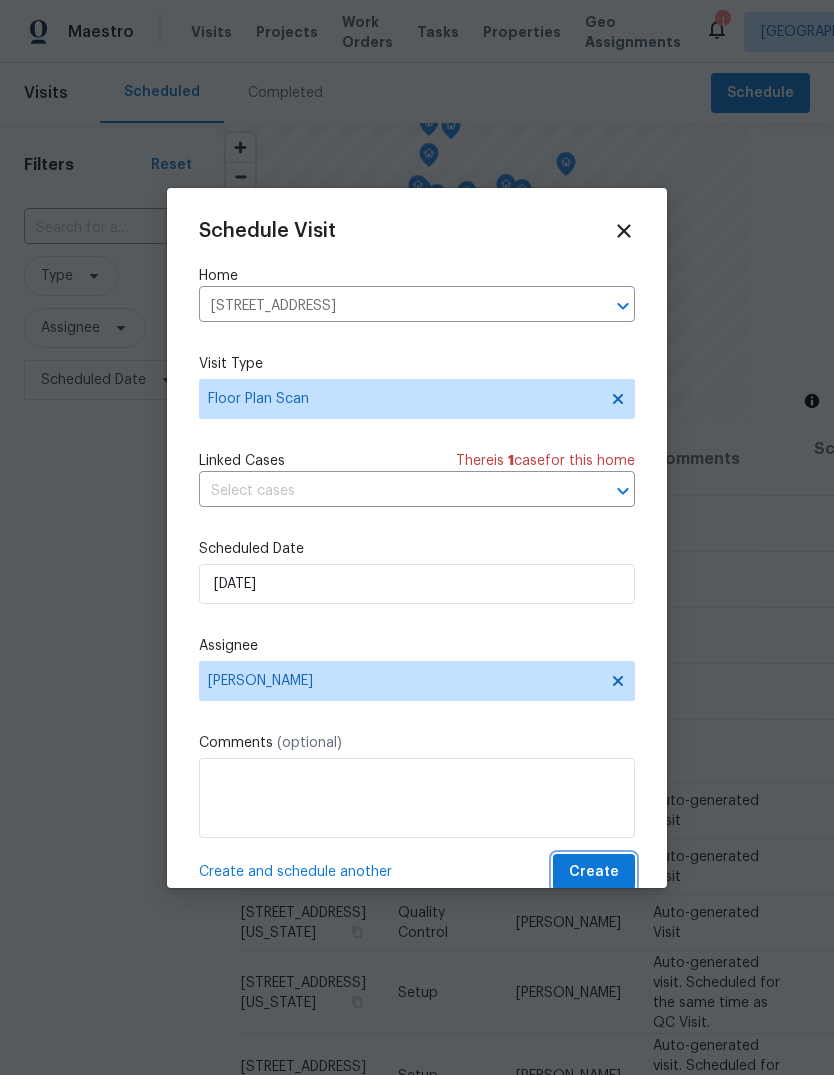 click on "Create" at bounding box center [594, 872] 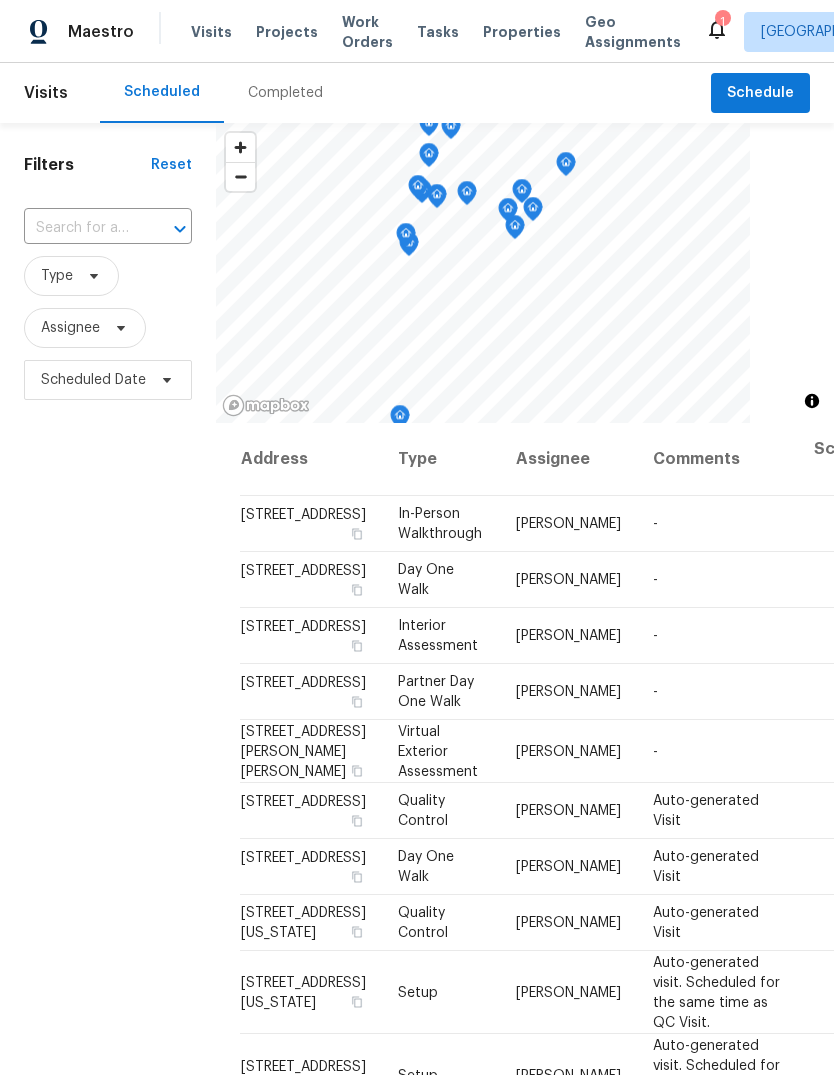 click on "Completed" at bounding box center [285, 93] 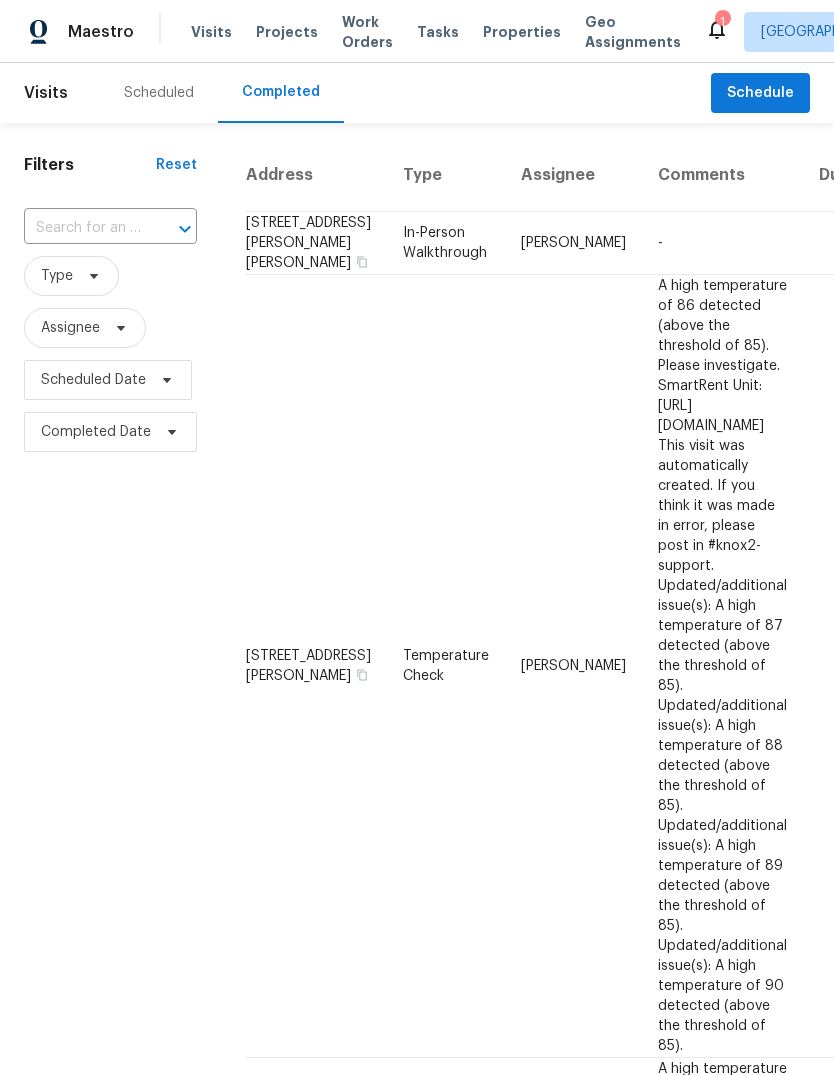 scroll, scrollTop: 0, scrollLeft: 0, axis: both 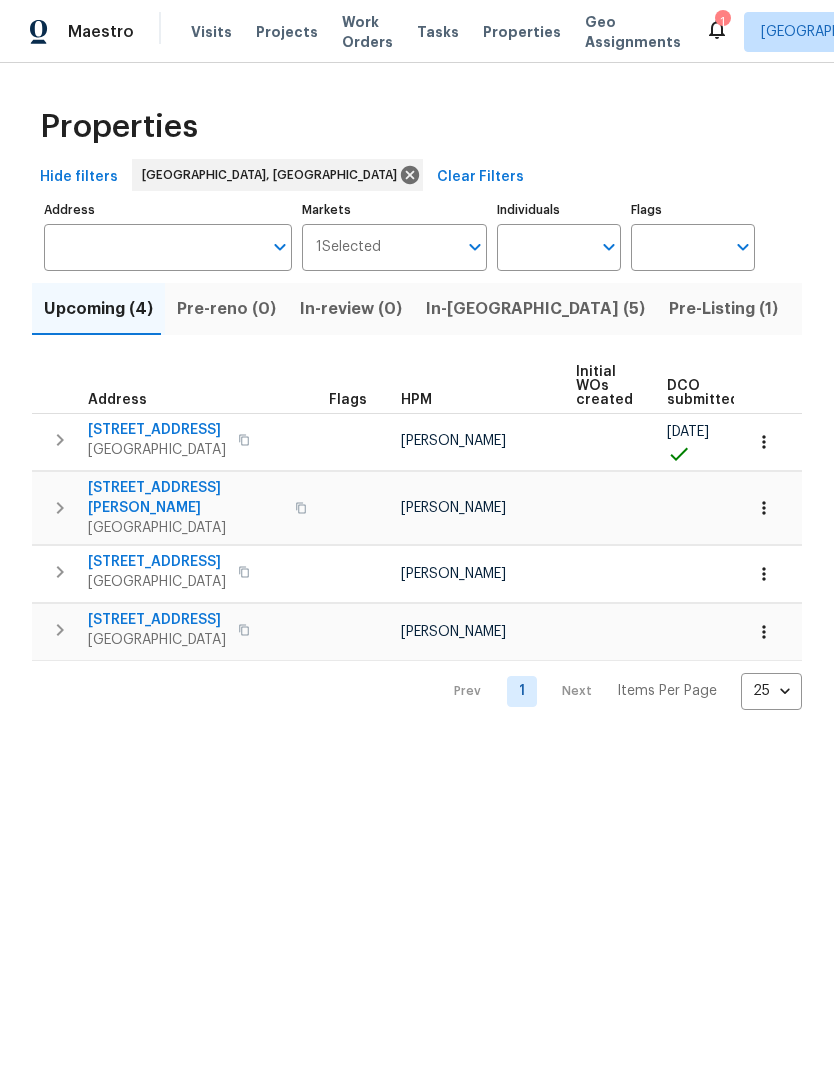 click on "In-[GEOGRAPHIC_DATA] (5)" at bounding box center (535, 309) 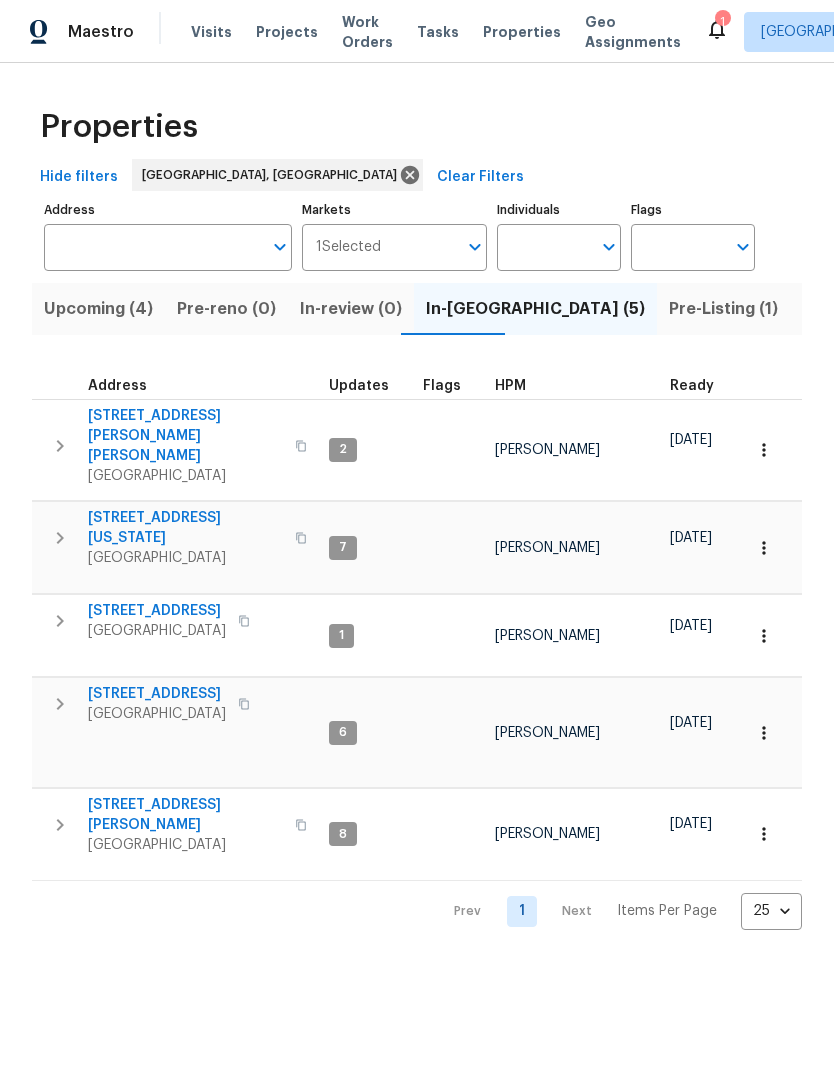 click on "805 Malachite Dr SW" at bounding box center [185, 815] 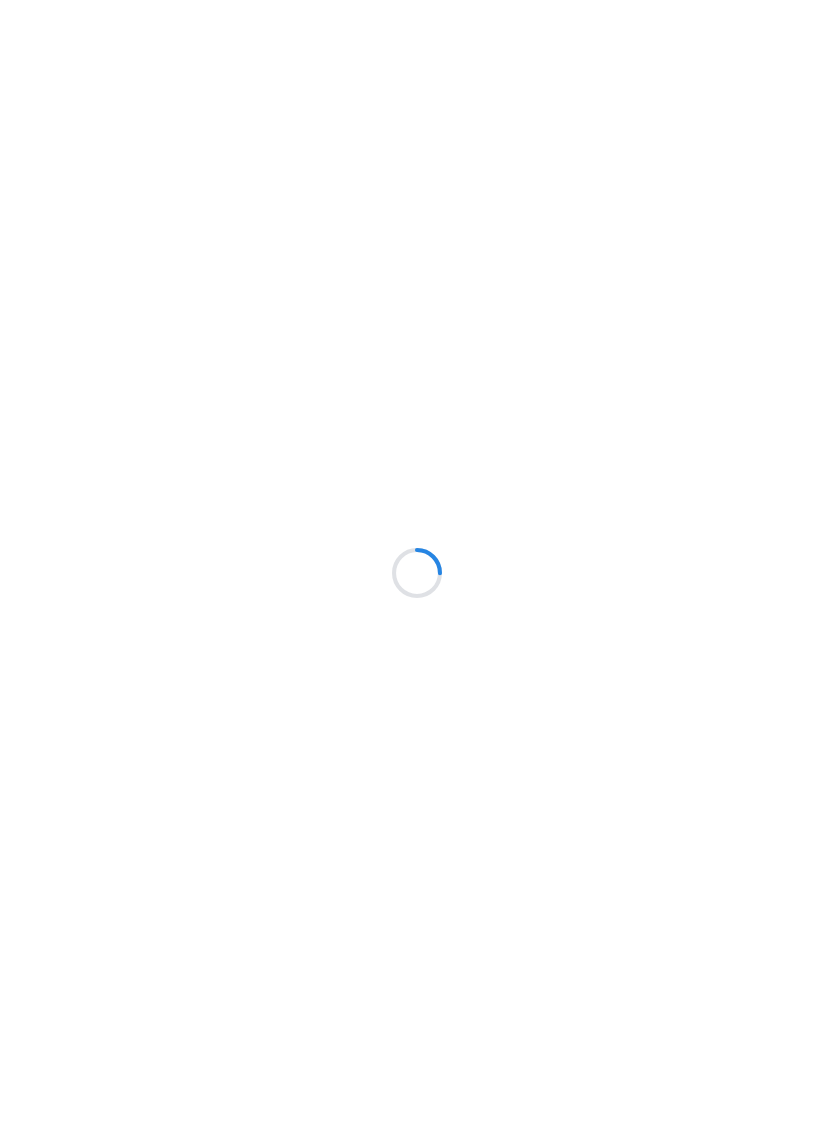 scroll, scrollTop: 0, scrollLeft: 0, axis: both 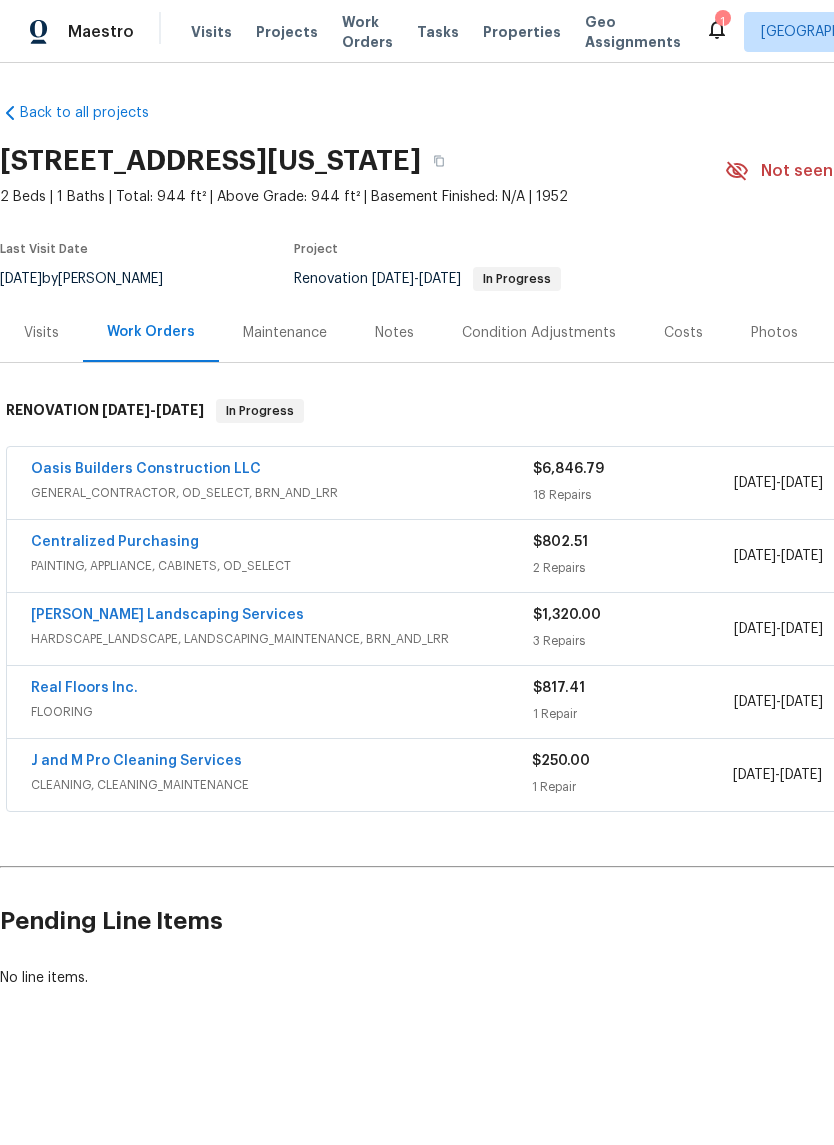 click on "Real Floors Inc." at bounding box center (84, 688) 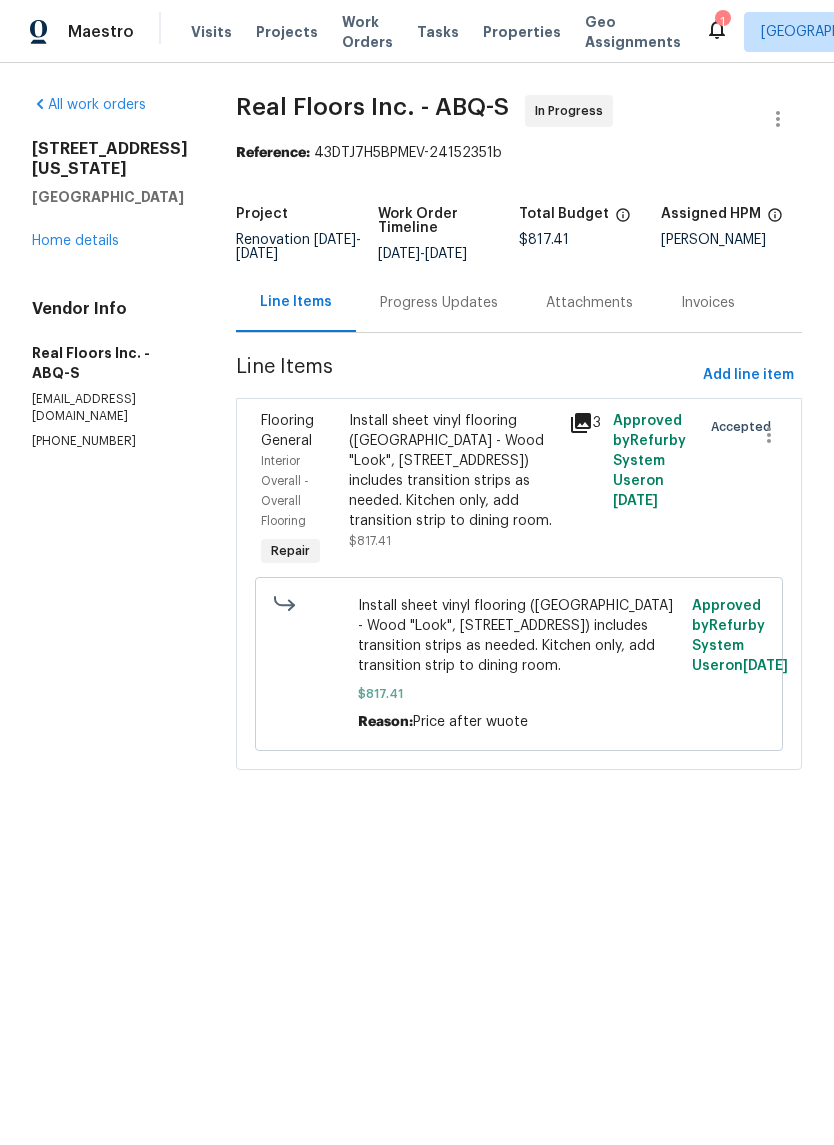 click on "Progress Updates" at bounding box center [439, 303] 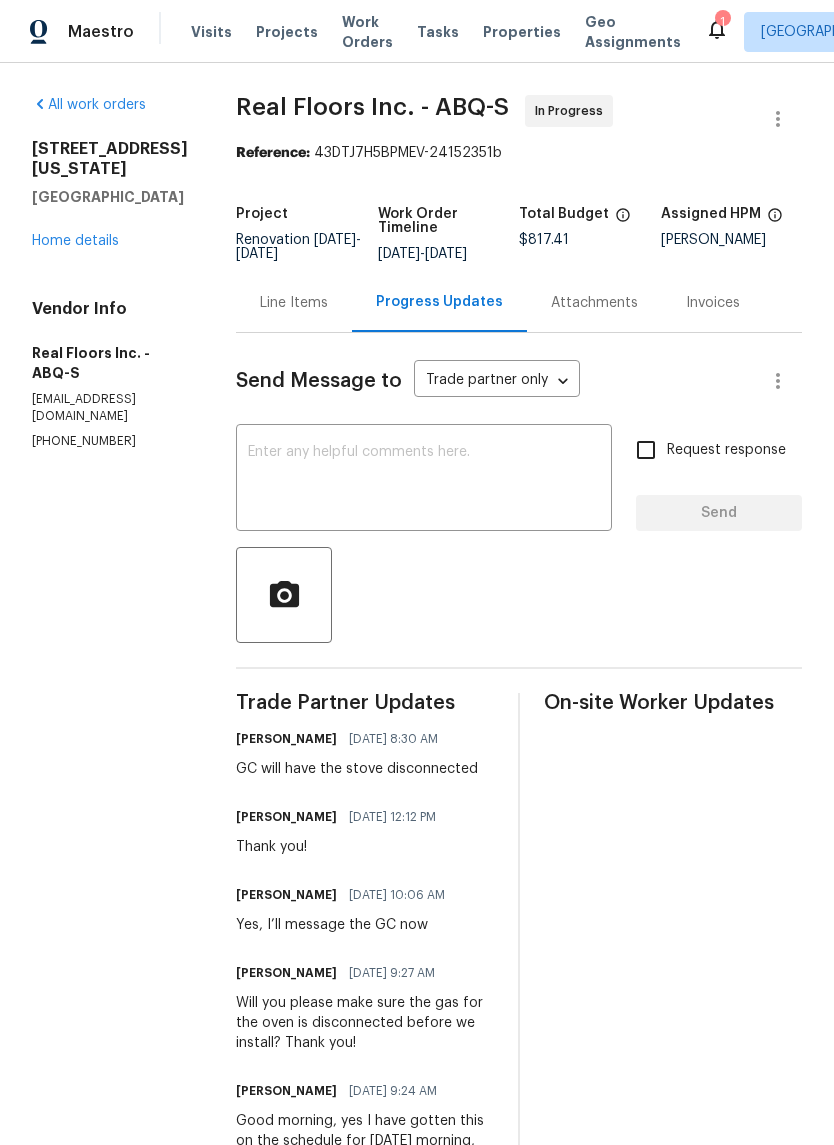 scroll, scrollTop: 0, scrollLeft: 0, axis: both 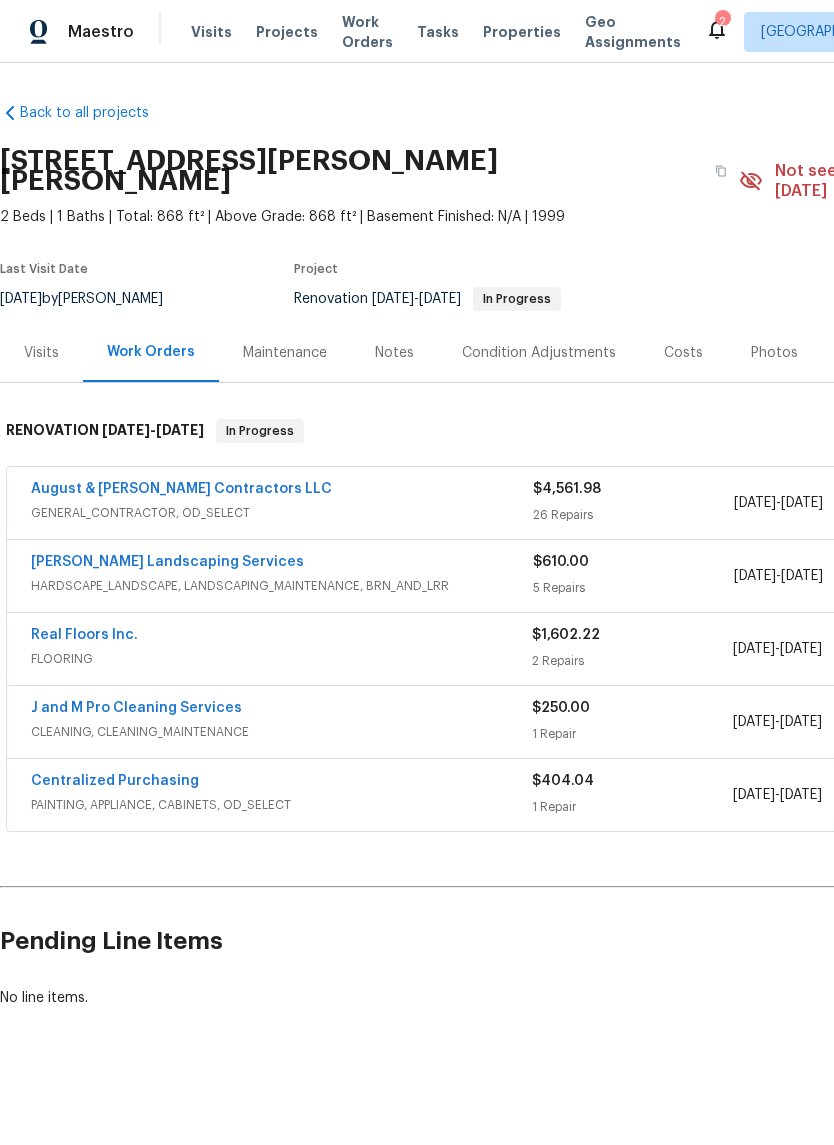 click on "August & Suttles Contractors LLC" at bounding box center [181, 489] 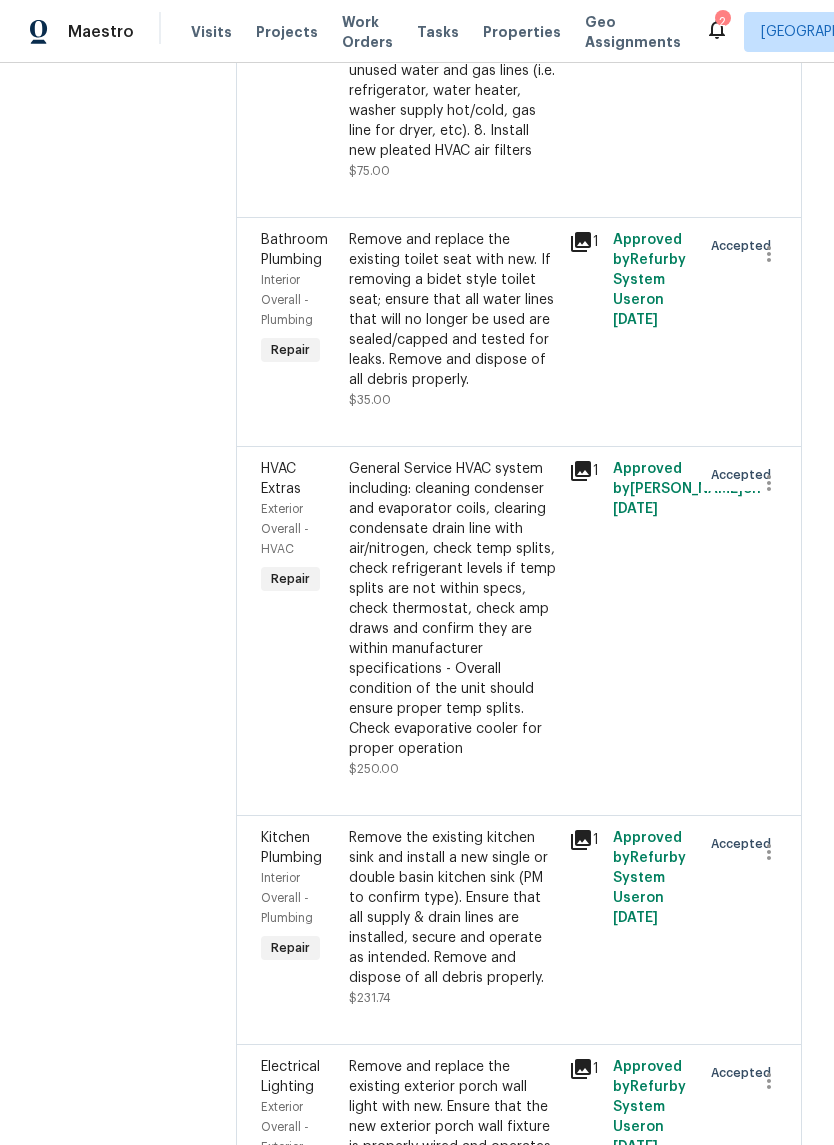 scroll, scrollTop: 1411, scrollLeft: 0, axis: vertical 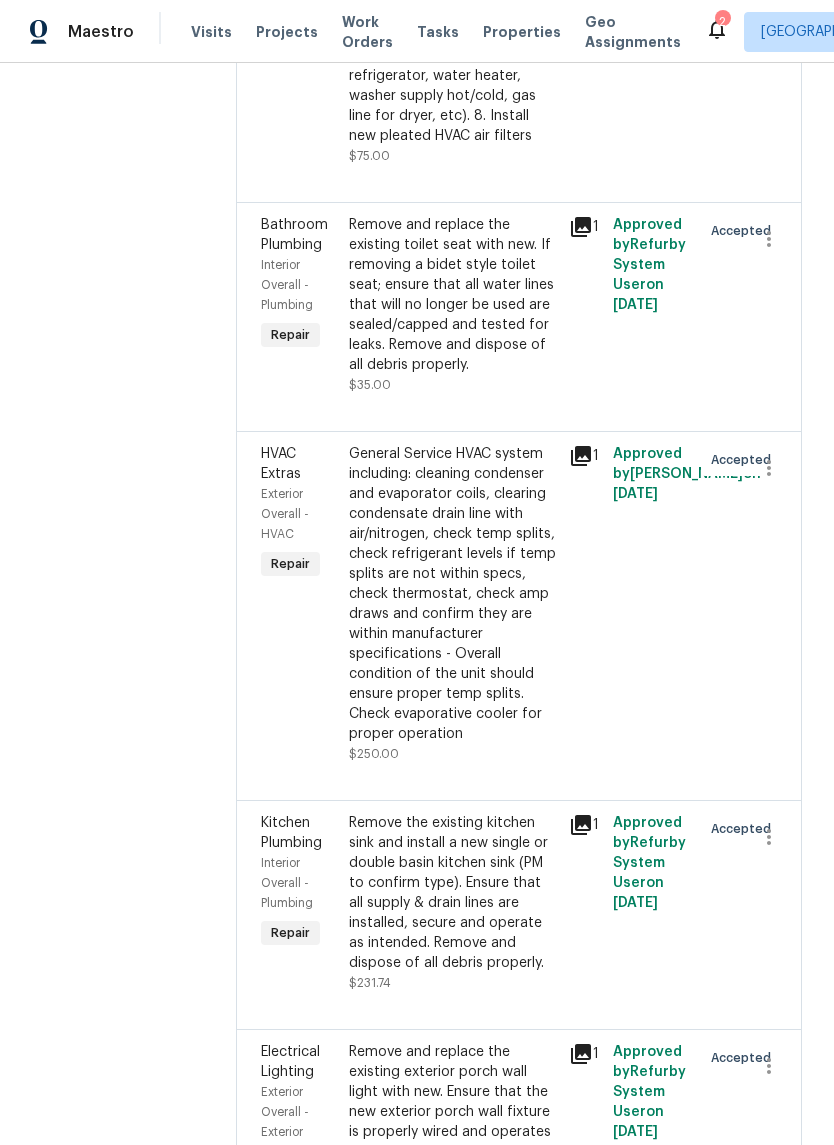 click on "Remove and replace the existing toilet seat with new. If removing a bidet style toilet seat; ensure that all water lines that will no longer be used are sealed/capped and tested for leaks. Remove and dispose of all debris properly." at bounding box center [453, 295] 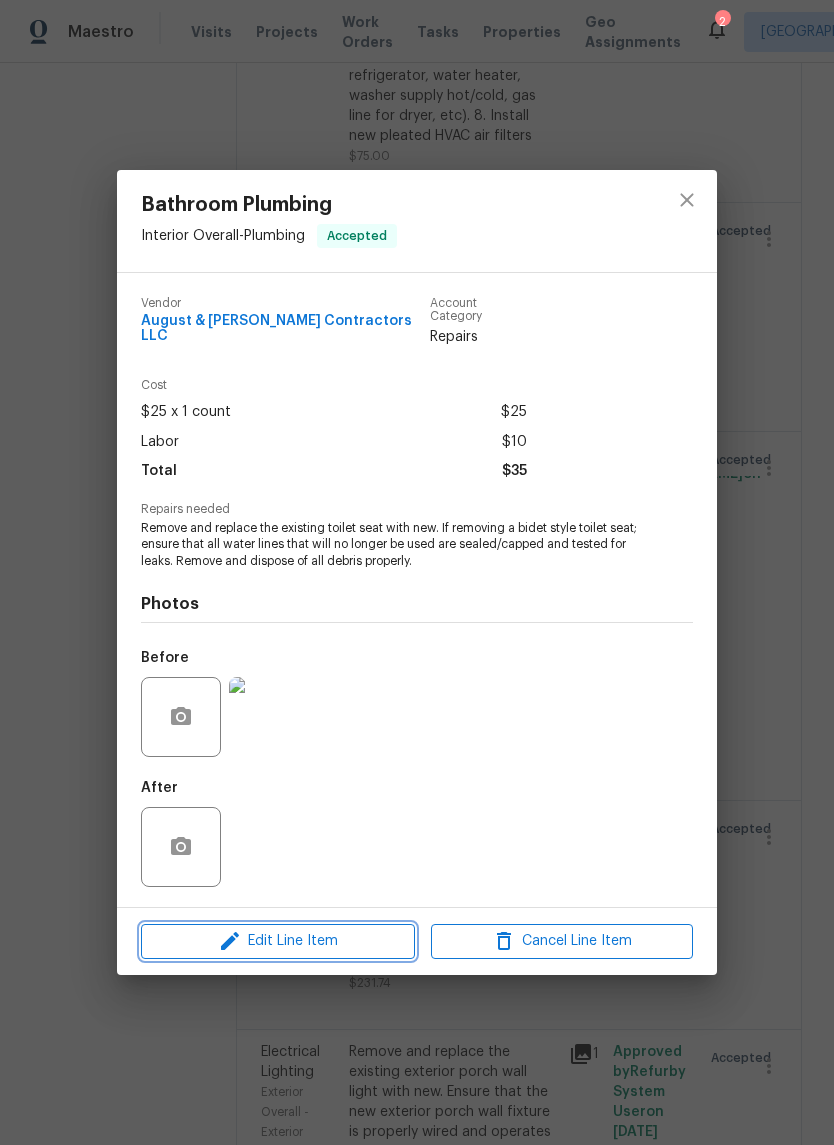 click on "Edit Line Item" at bounding box center [278, 941] 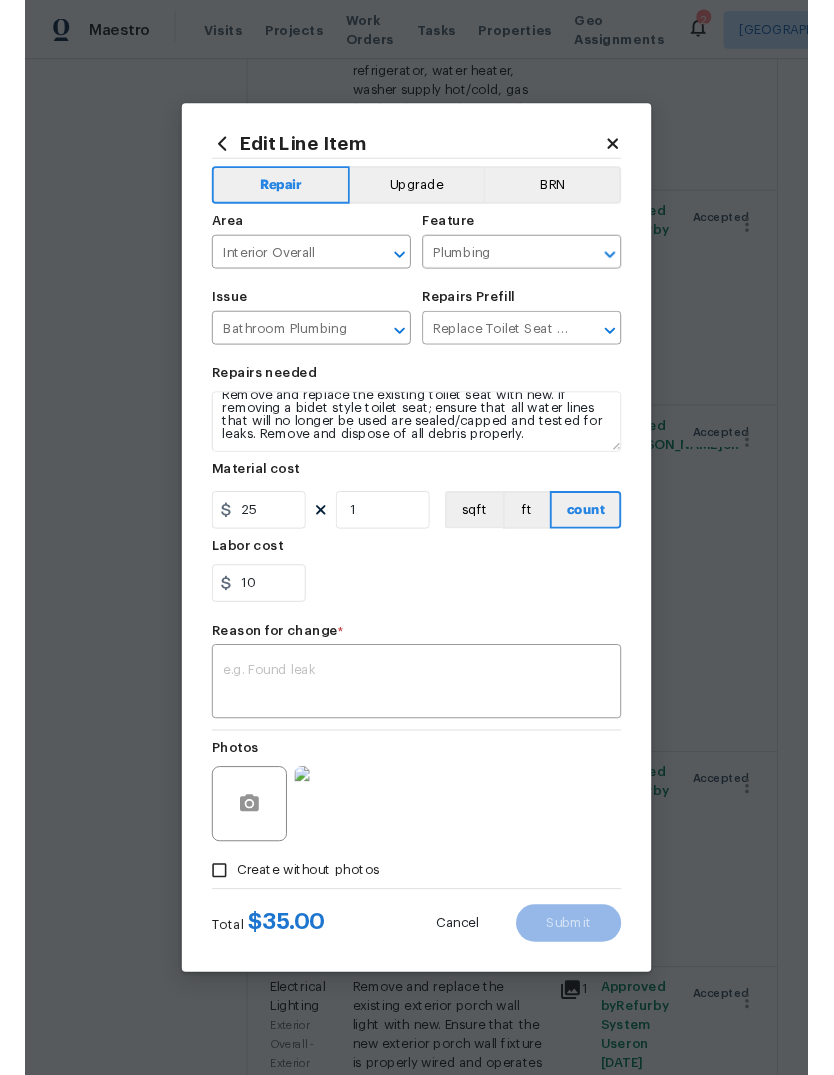 scroll, scrollTop: 14, scrollLeft: 0, axis: vertical 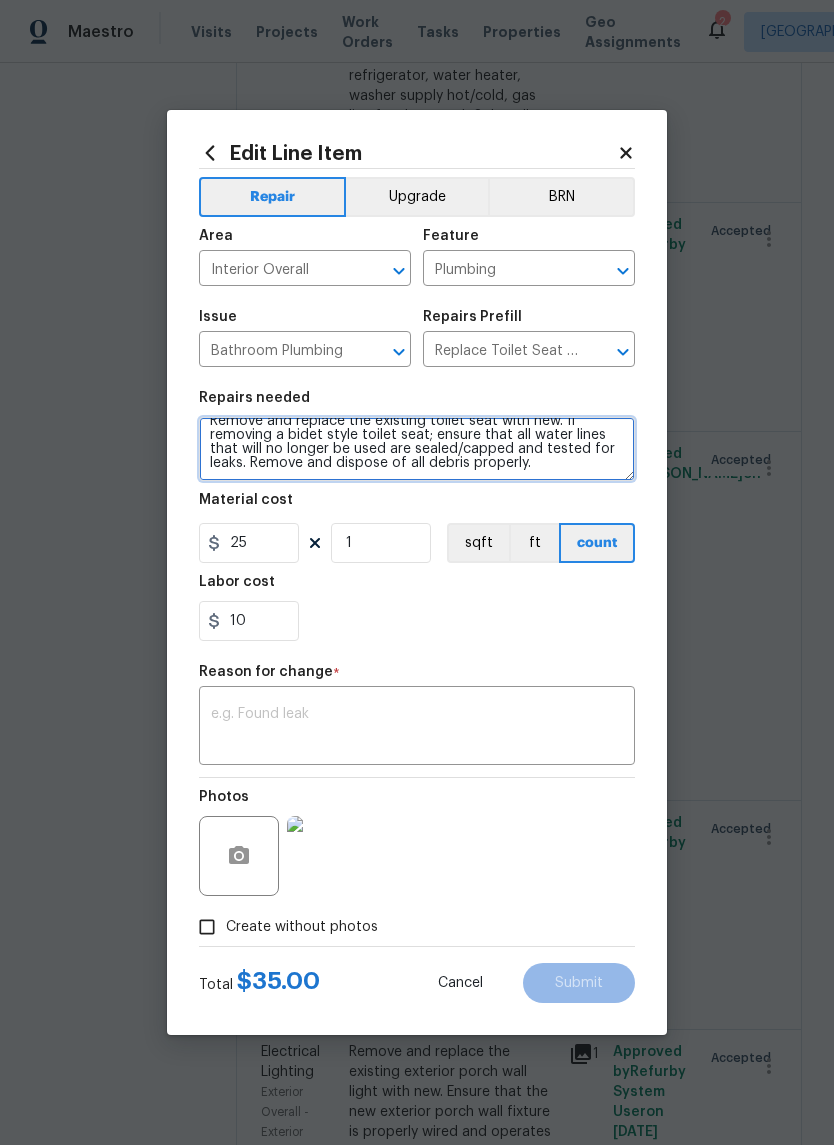 click on "Remove and replace the existing toilet seat with new. If removing a bidet style toilet seat; ensure that all water lines that will no longer be used are sealed/capped and tested for leaks. Remove and dispose of all debris properly." at bounding box center [417, 449] 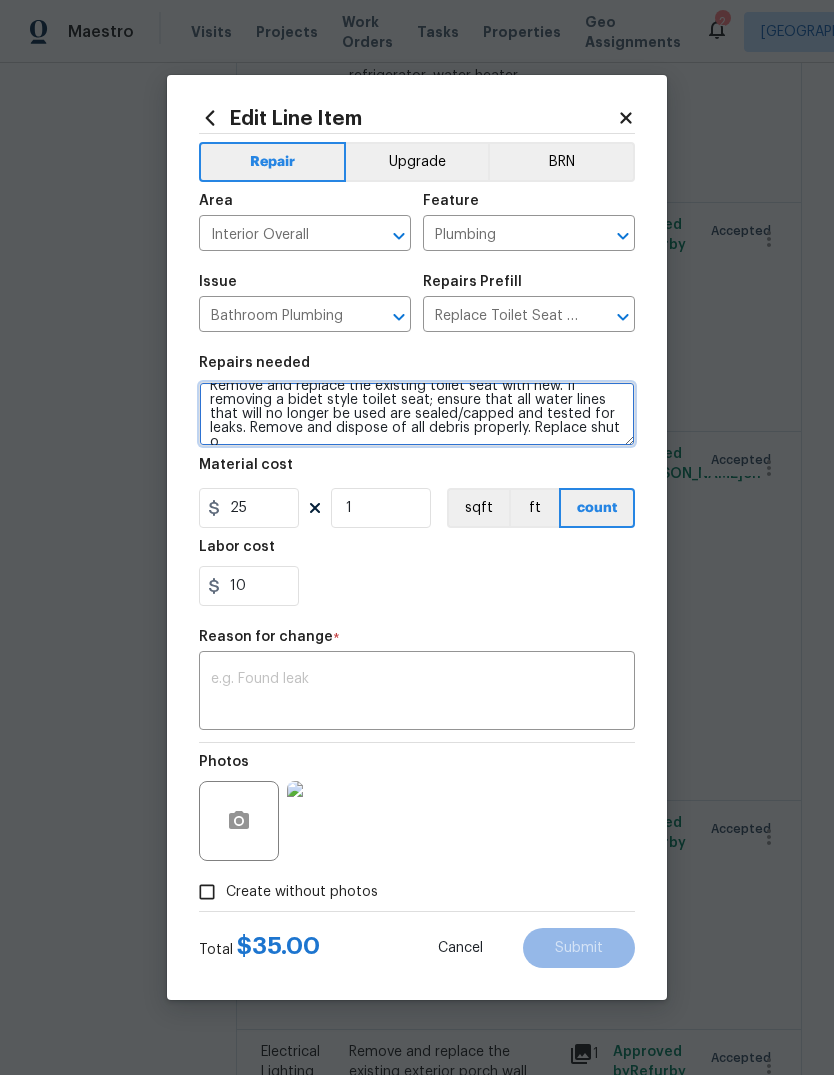 scroll, scrollTop: 18, scrollLeft: 0, axis: vertical 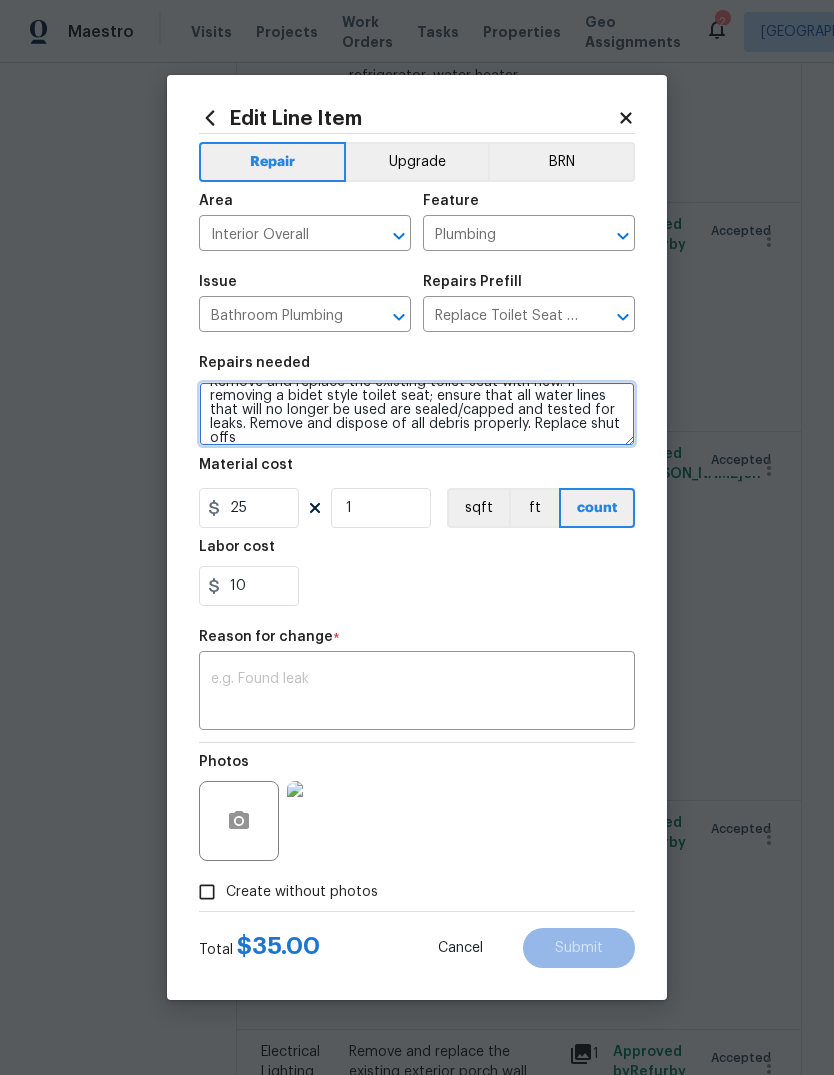 type on "Remove and replace the existing toilet seat with new. If removing a bidet style toilet seat; ensure that all water lines that will no longer be used are sealed/capped and tested for leaks. Remove and dispose of all debris properly. Replace shut offs" 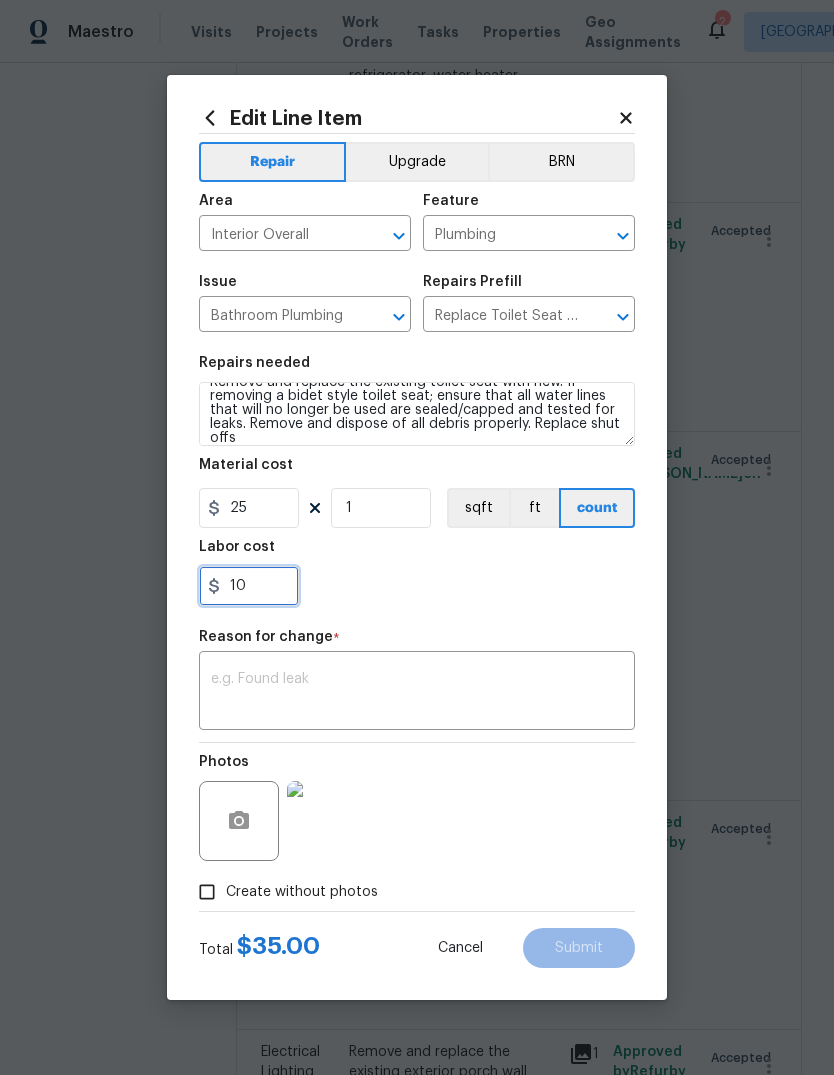 click on "10" at bounding box center (249, 586) 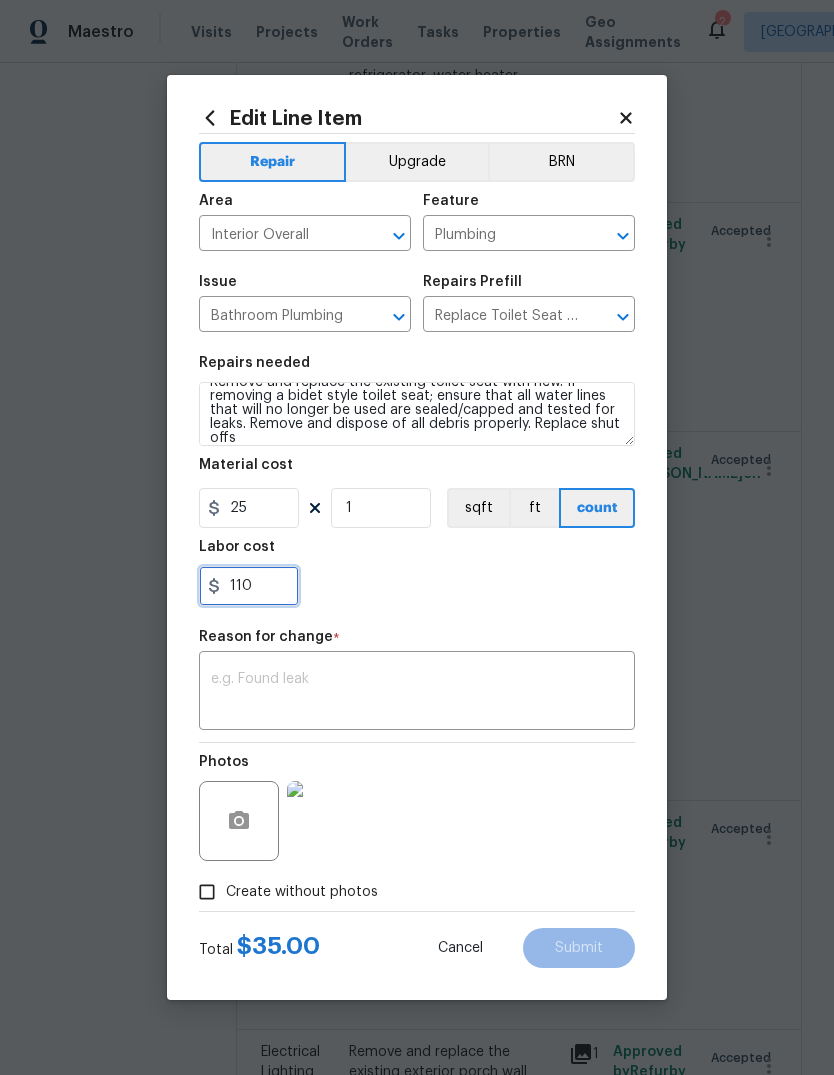 type on "110" 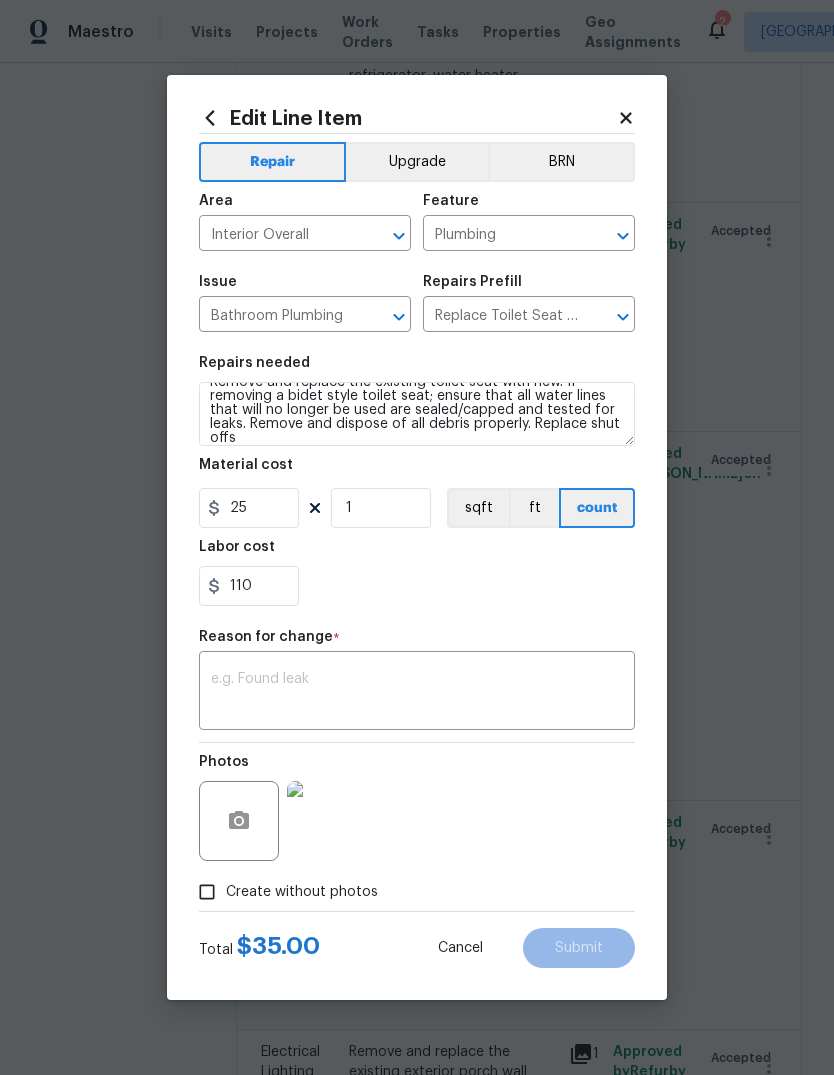 click on "110" at bounding box center [417, 586] 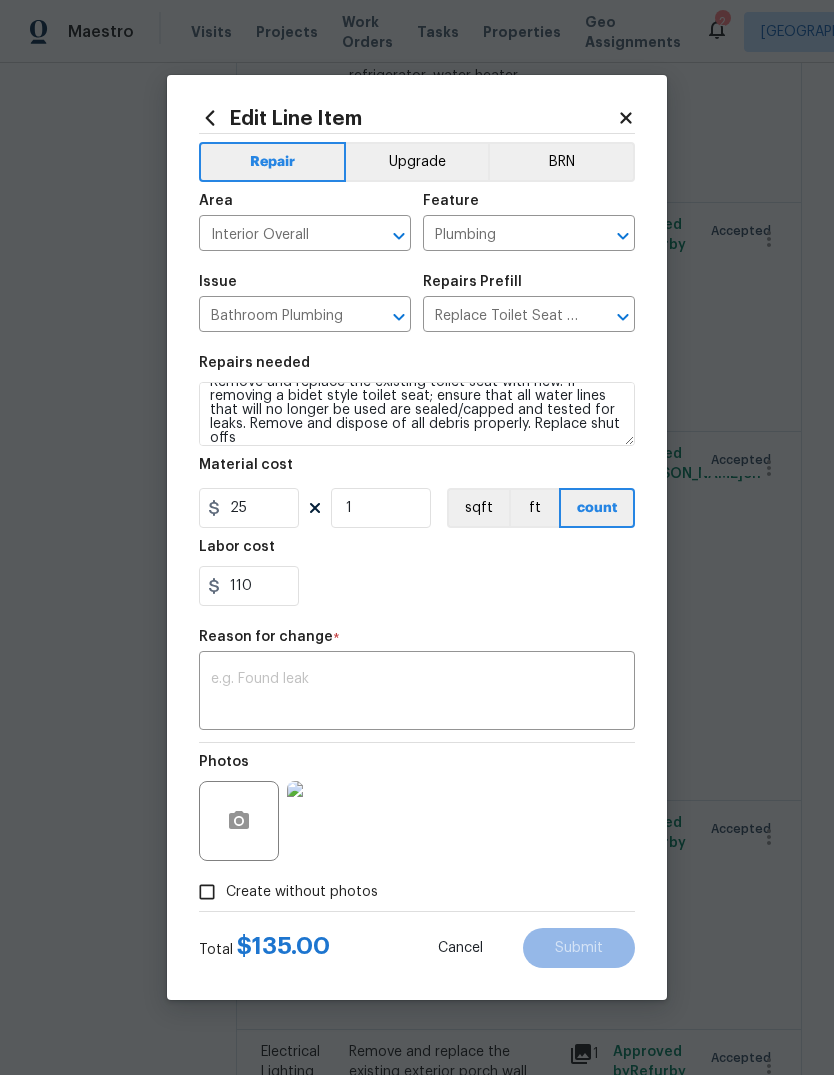 click at bounding box center (417, 693) 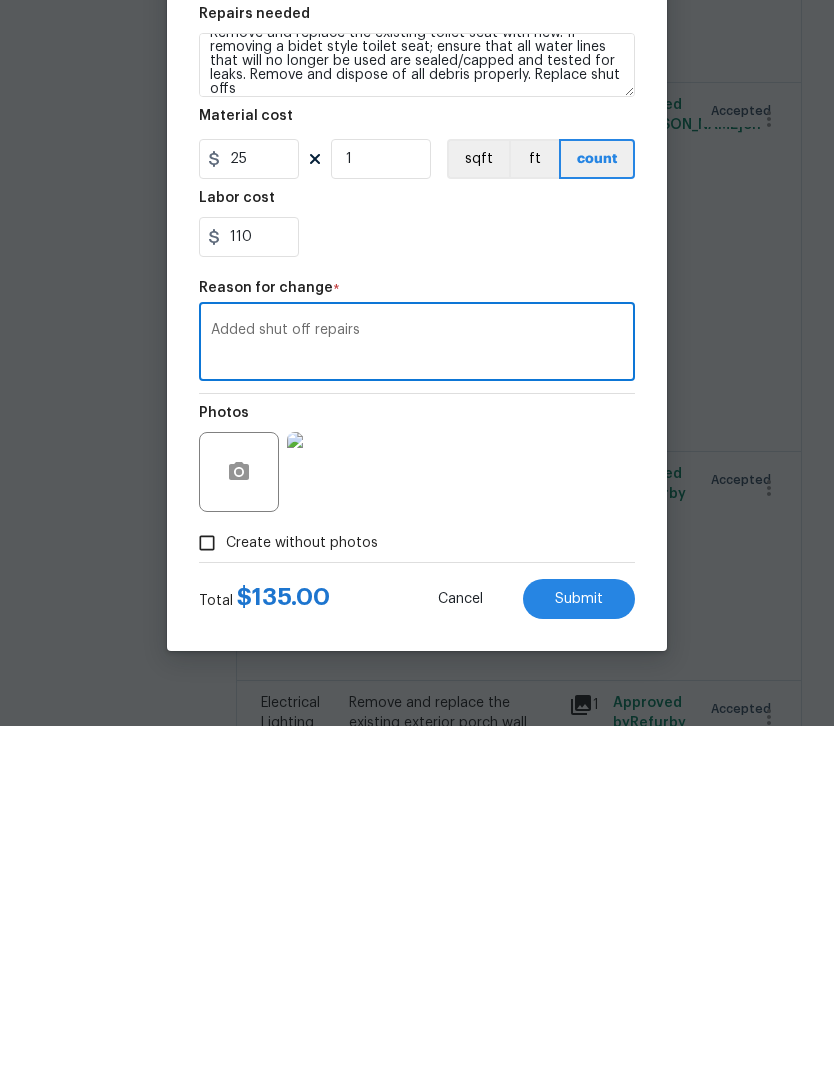 type on "Added shut off repairs" 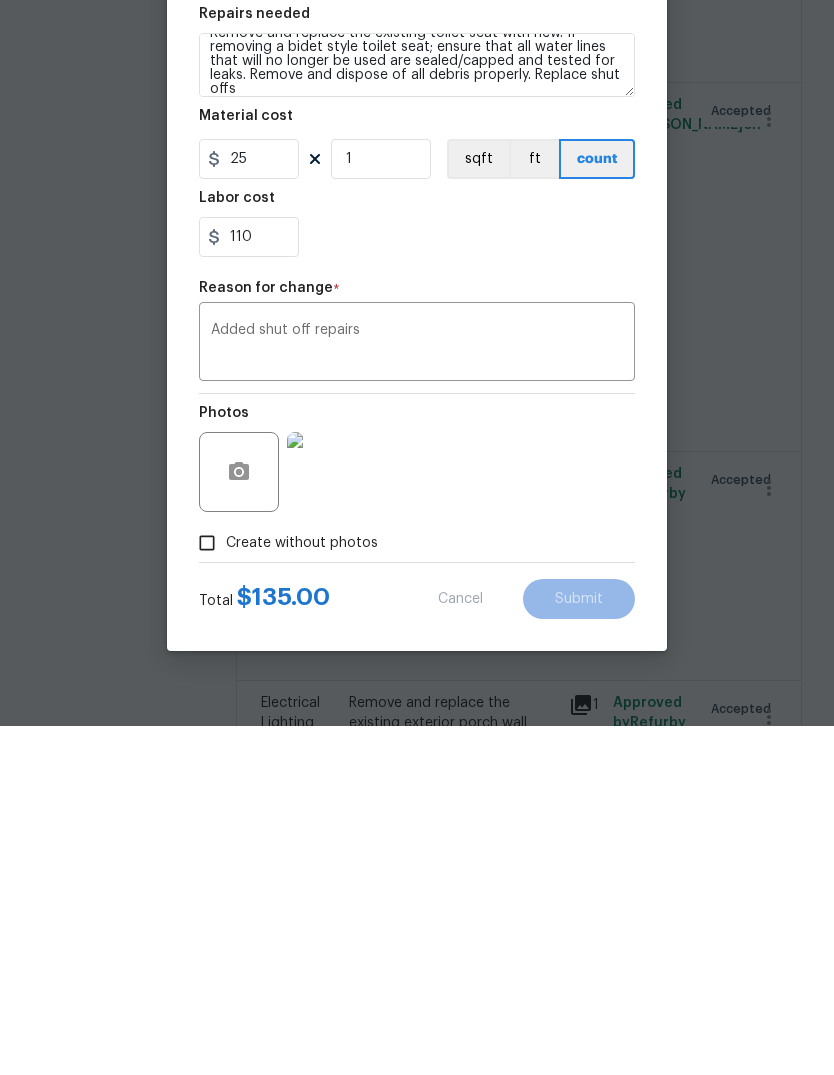 scroll, scrollTop: 75, scrollLeft: 0, axis: vertical 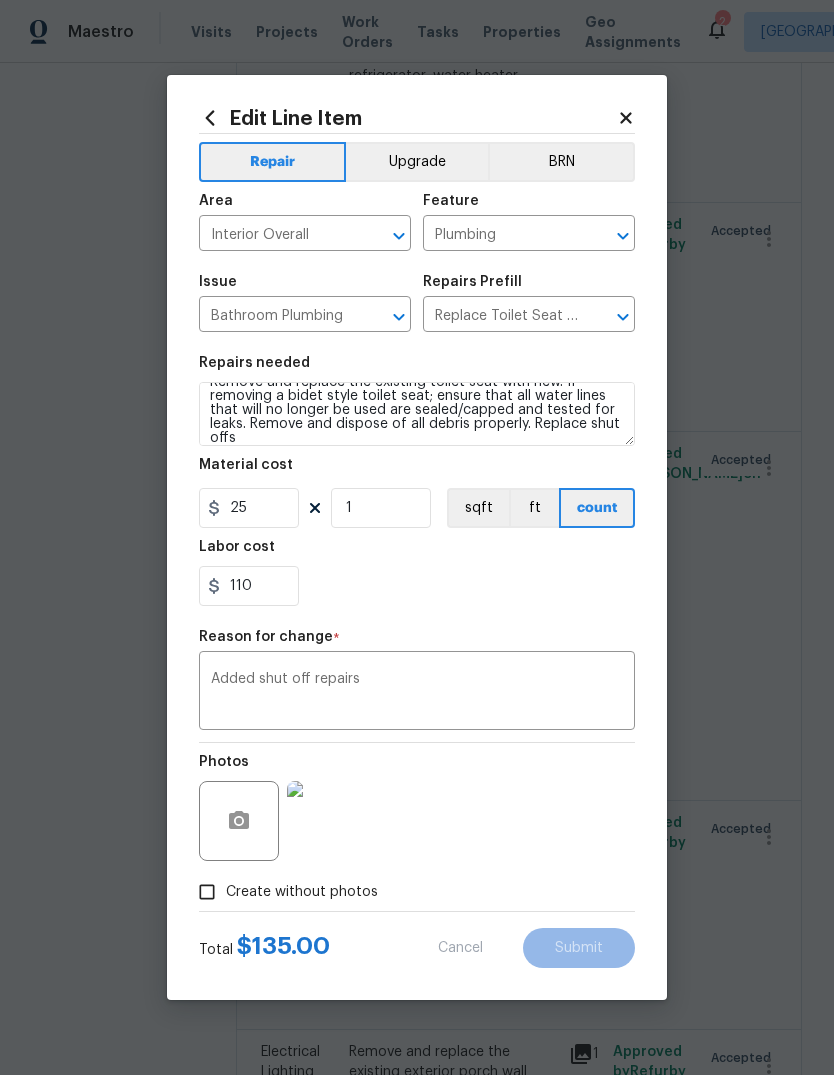 type on "Remove and replace the existing toilet seat with new. If removing a bidet style toilet seat; ensure that all water lines that will no longer be used are sealed/capped and tested for leaks. Remove and dispose of all debris properly." 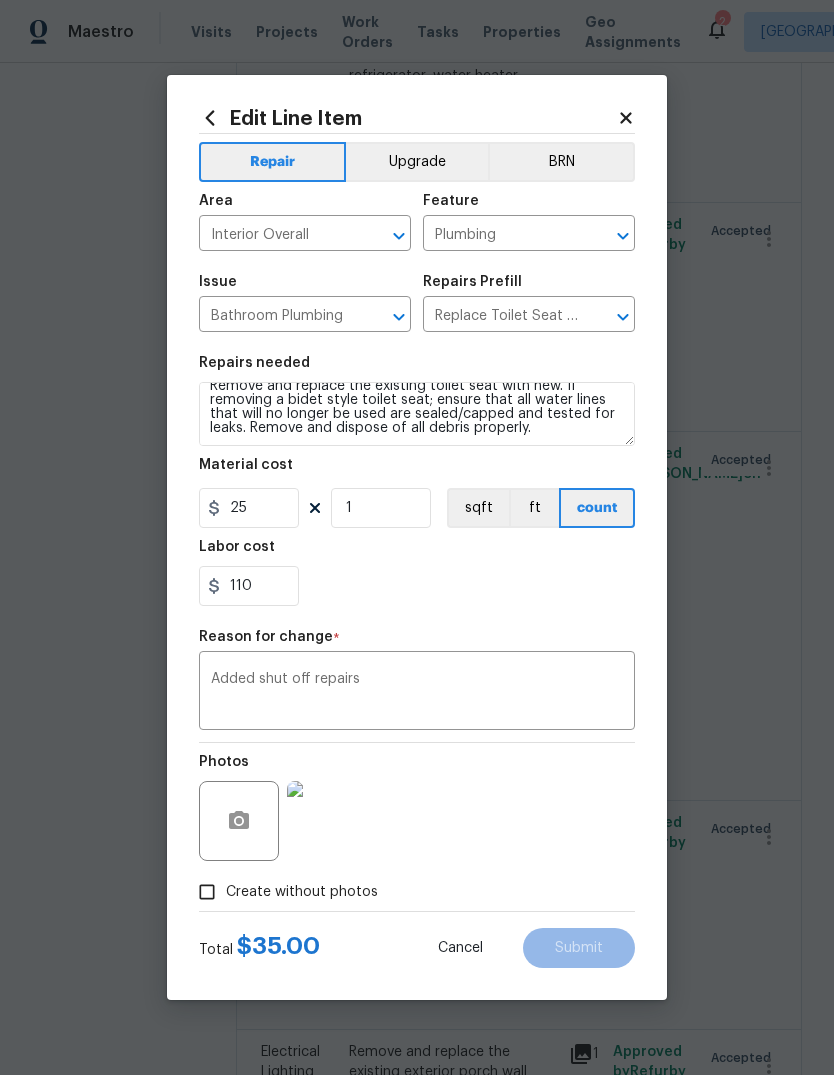 scroll, scrollTop: 14, scrollLeft: 0, axis: vertical 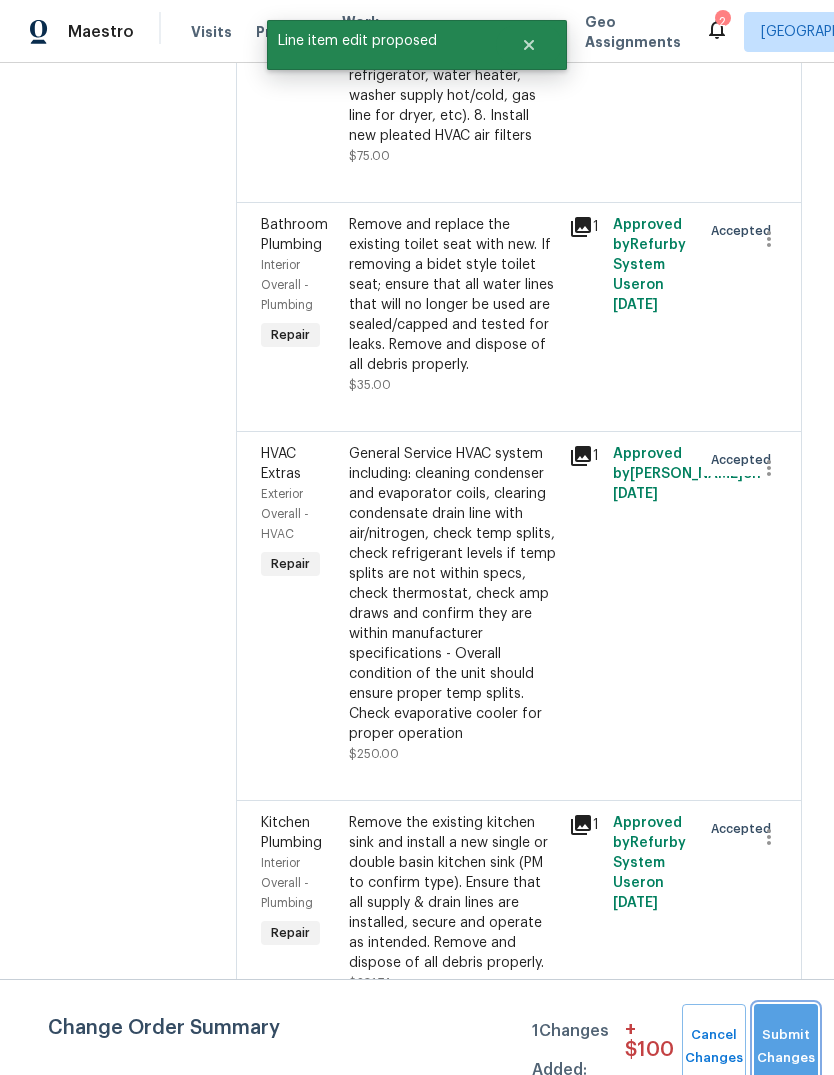 click on "Submit Changes" at bounding box center (786, 1047) 